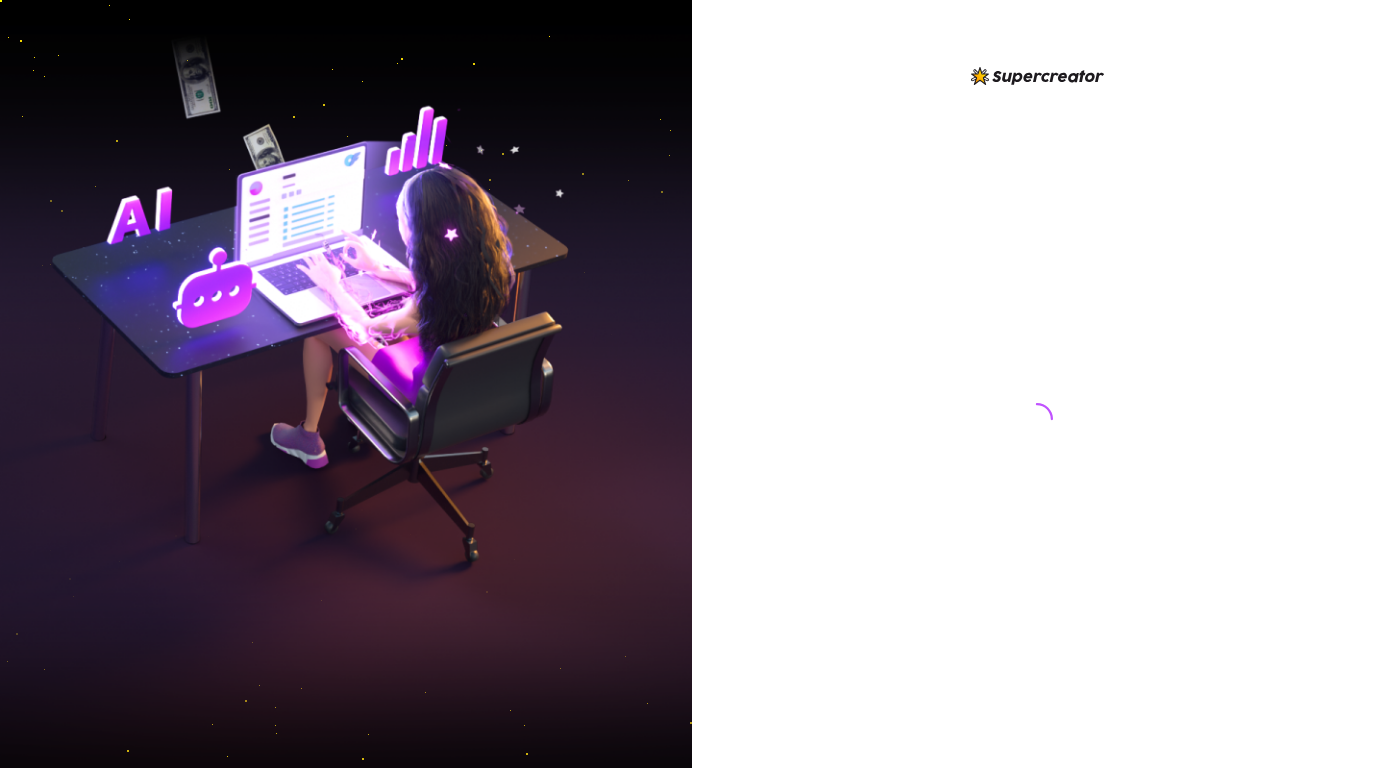 scroll, scrollTop: 0, scrollLeft: 0, axis: both 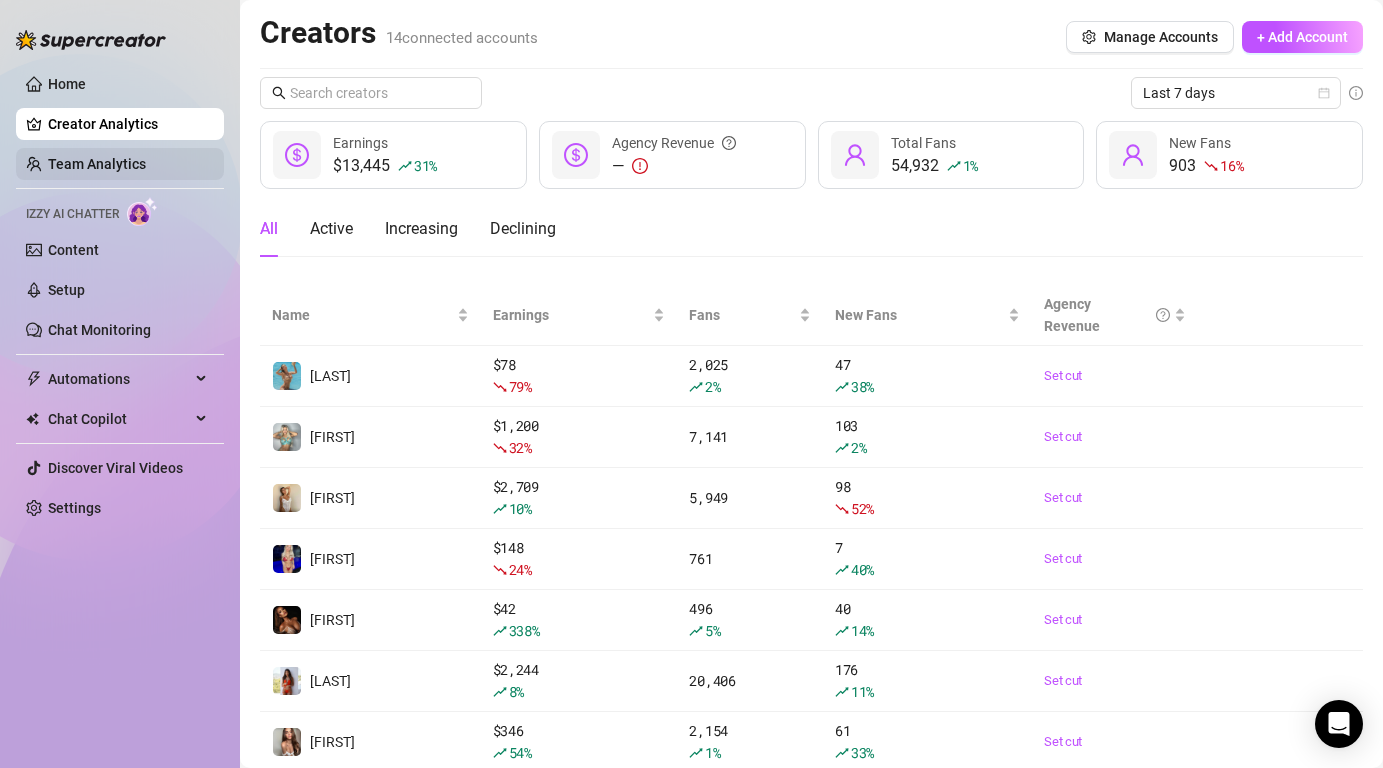 click on "Team Analytics" at bounding box center [97, 164] 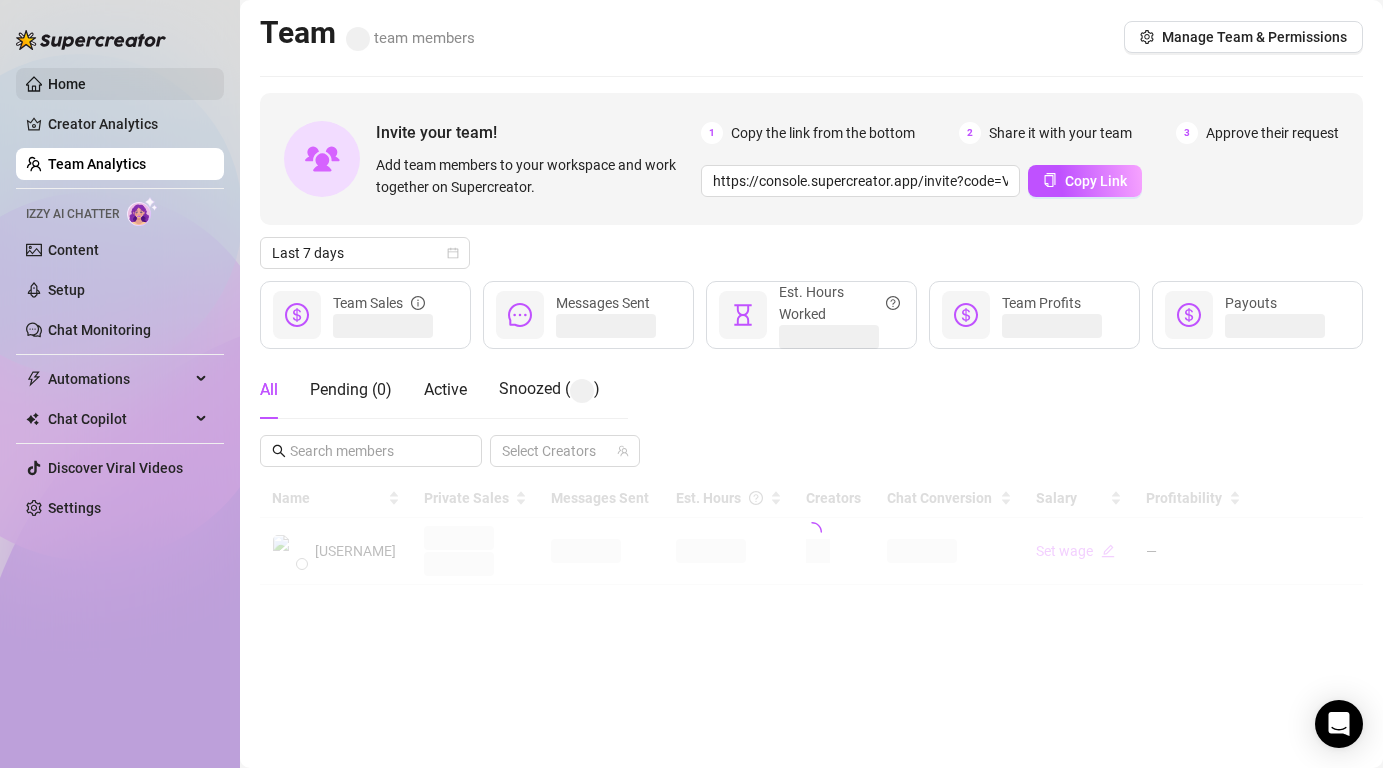 click on "Home" at bounding box center (67, 84) 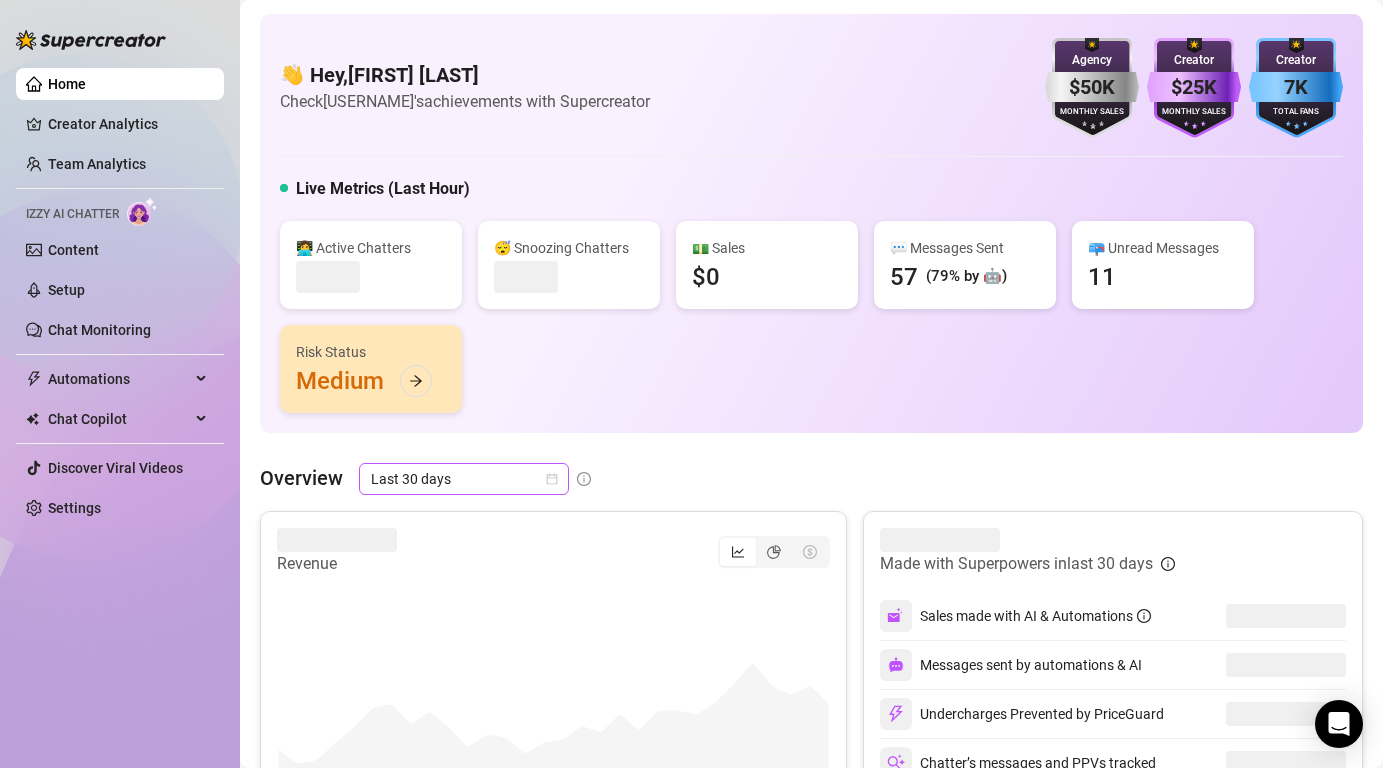 scroll, scrollTop: 330, scrollLeft: 0, axis: vertical 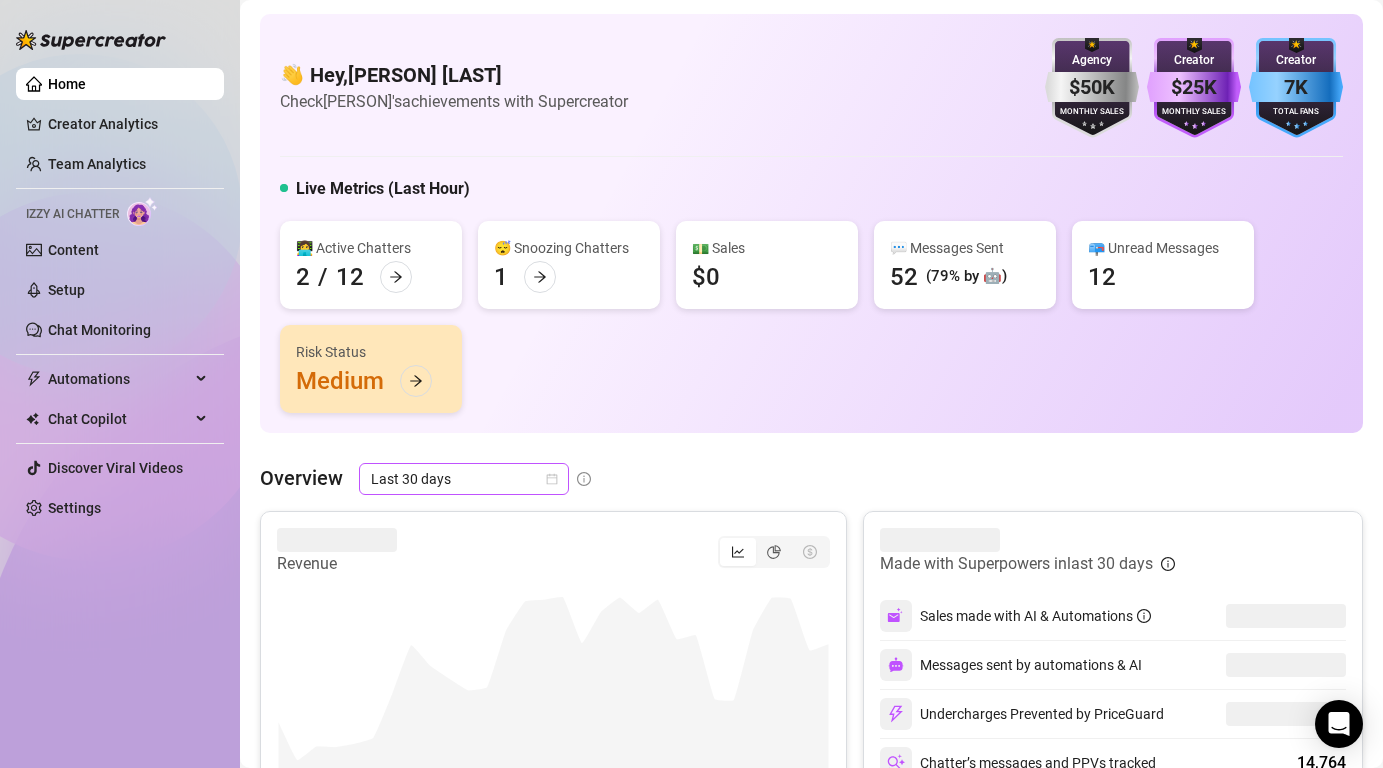 click 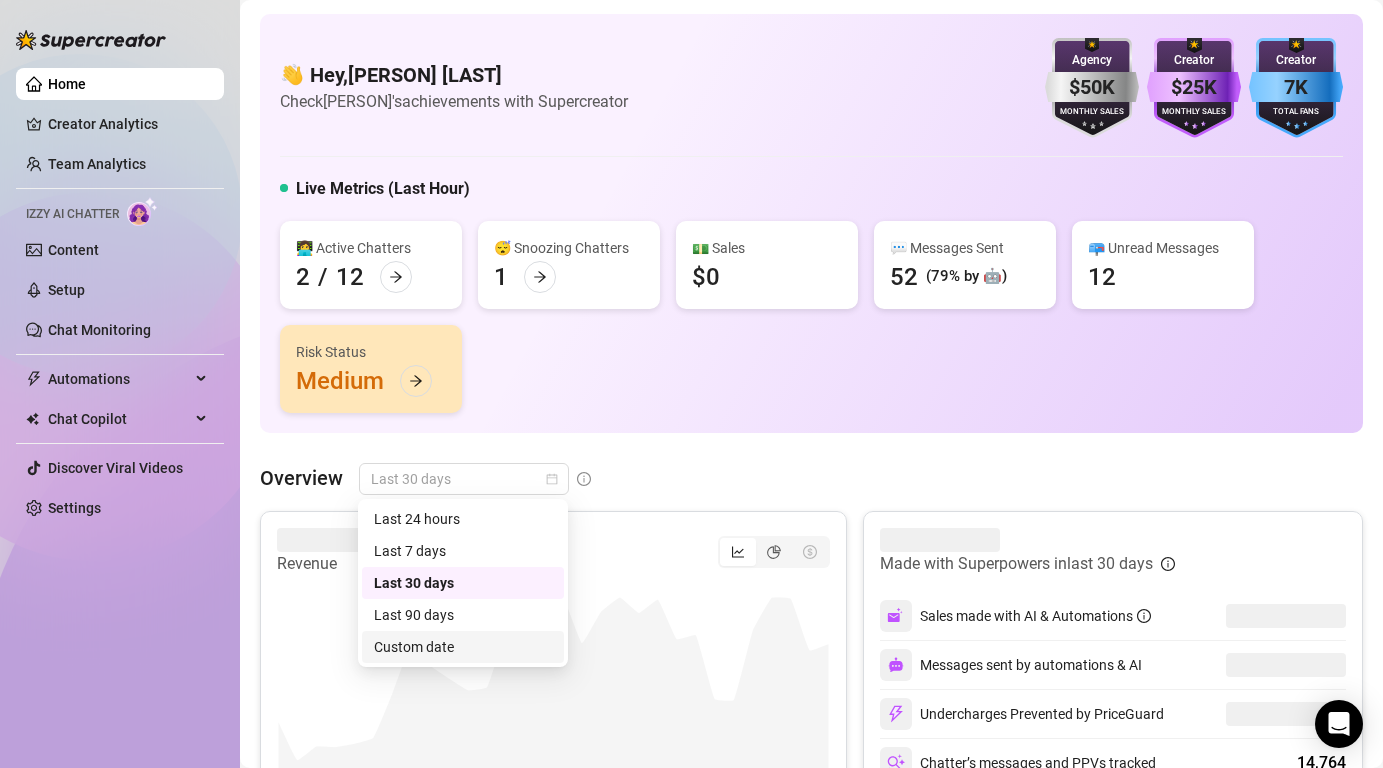 click on "Custom date" at bounding box center [463, 647] 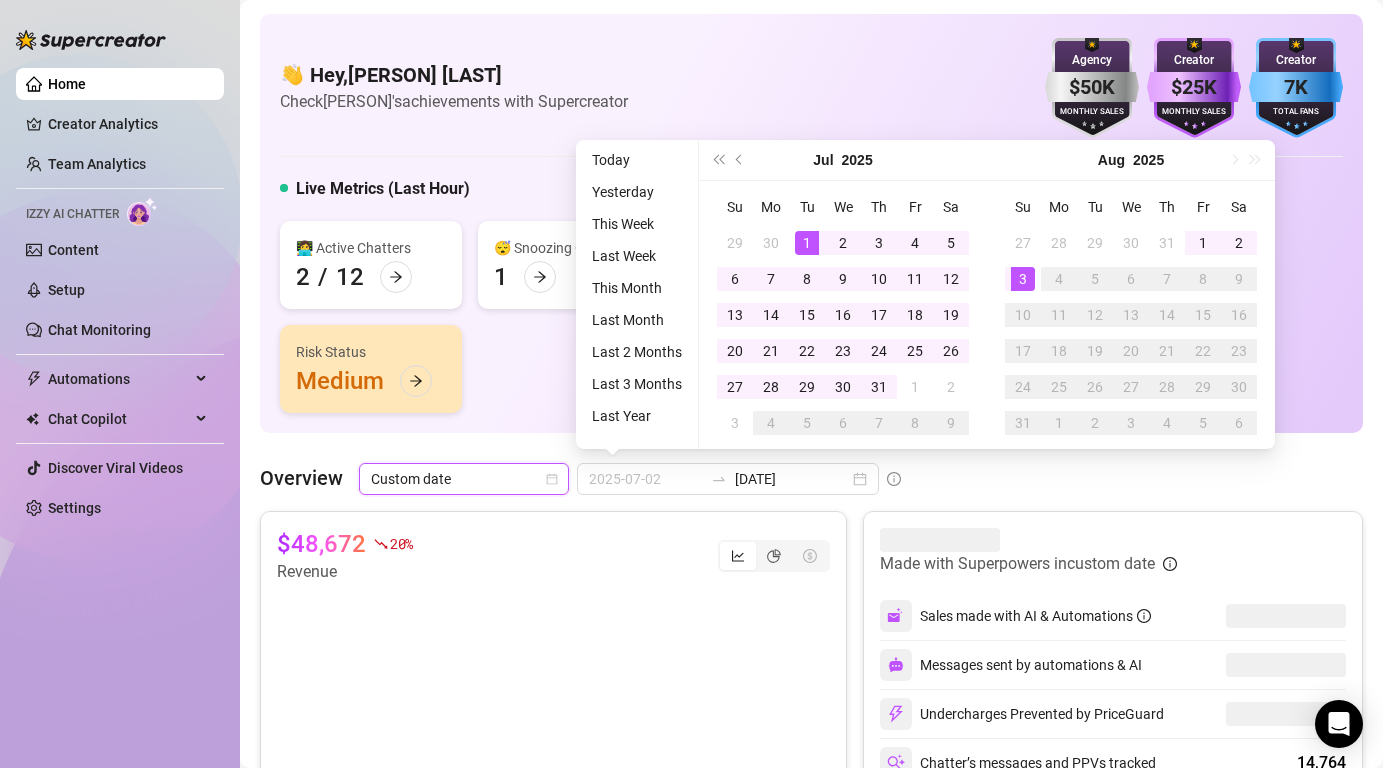type on "2025-07-01" 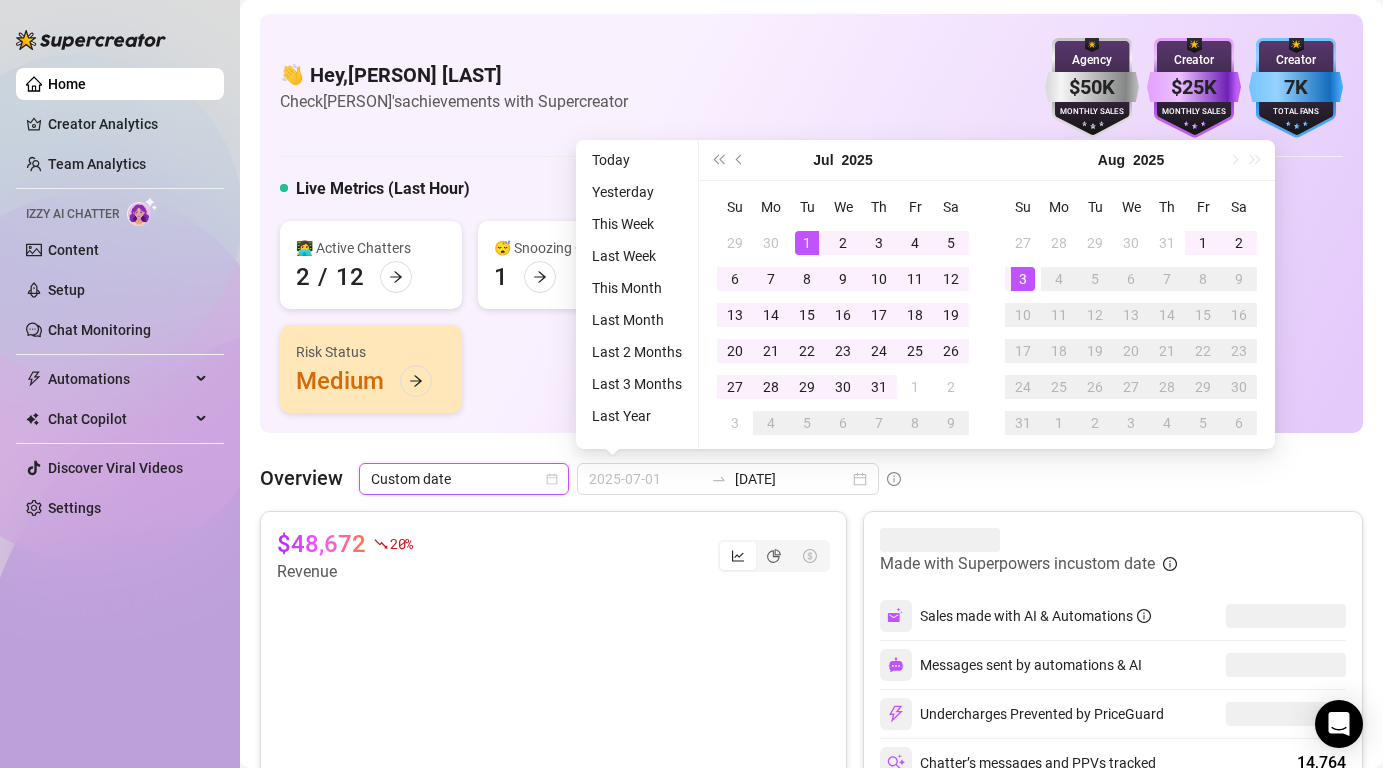 click on "1" at bounding box center [807, 243] 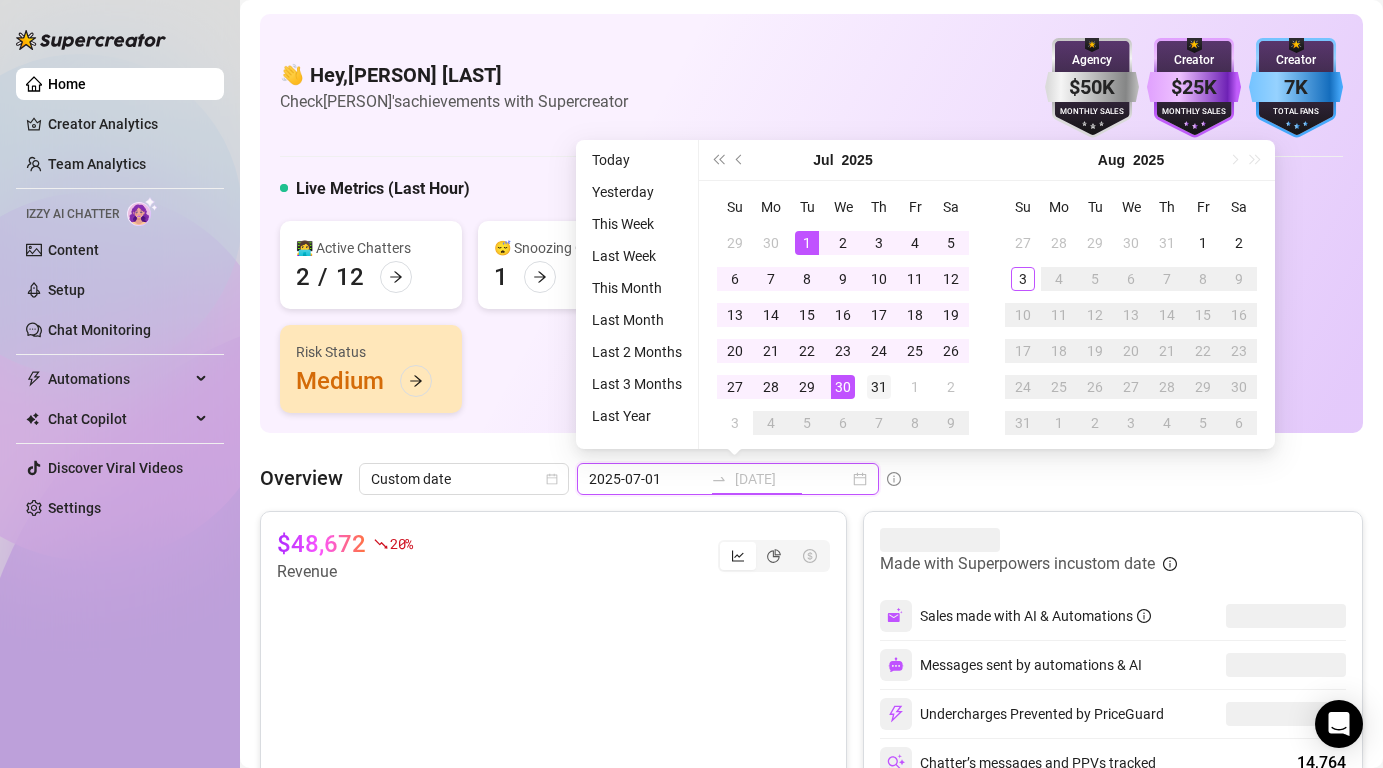 type on "2025-07-31" 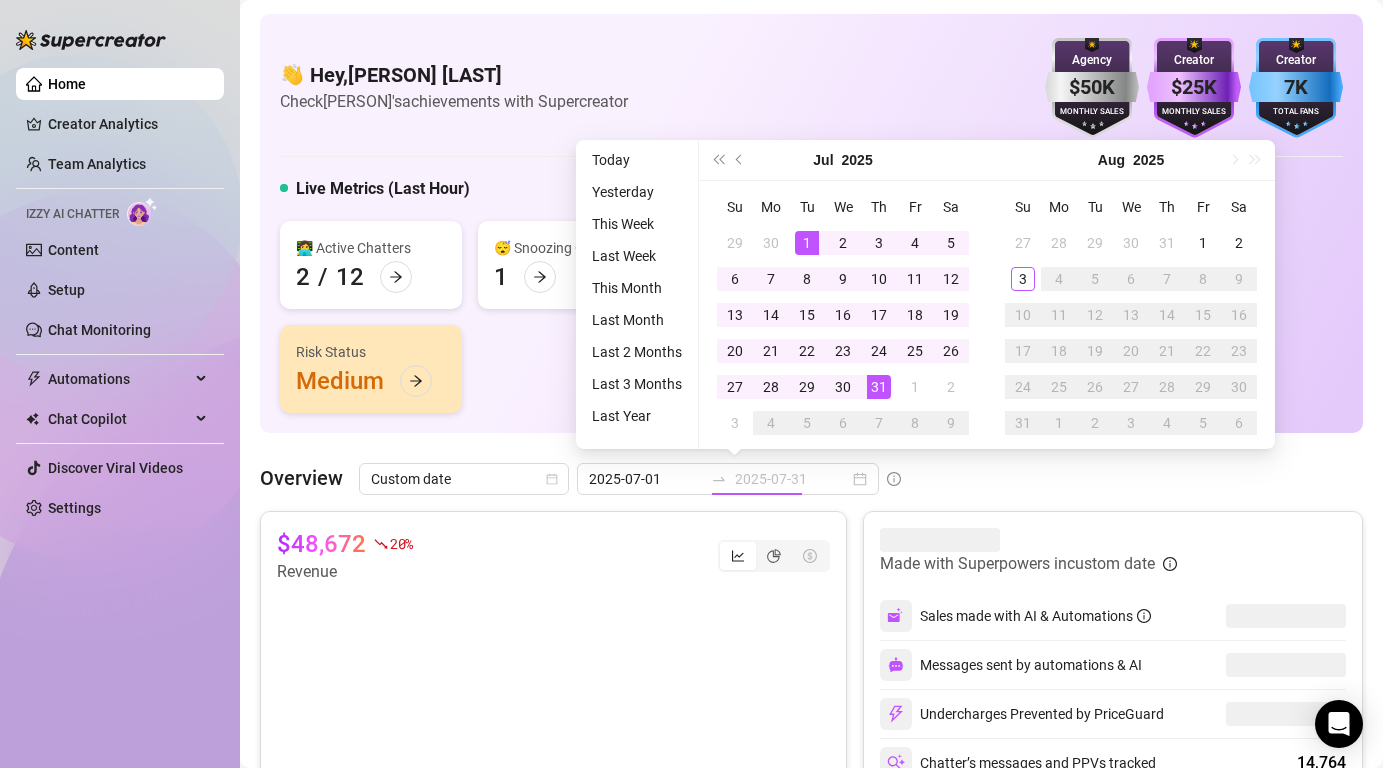 click on "31" at bounding box center (879, 387) 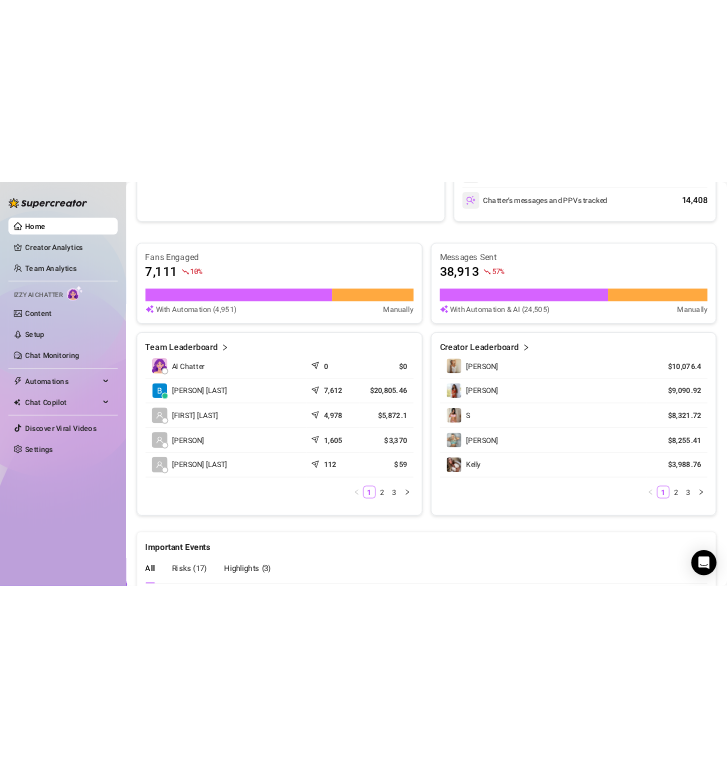 scroll, scrollTop: 759, scrollLeft: 0, axis: vertical 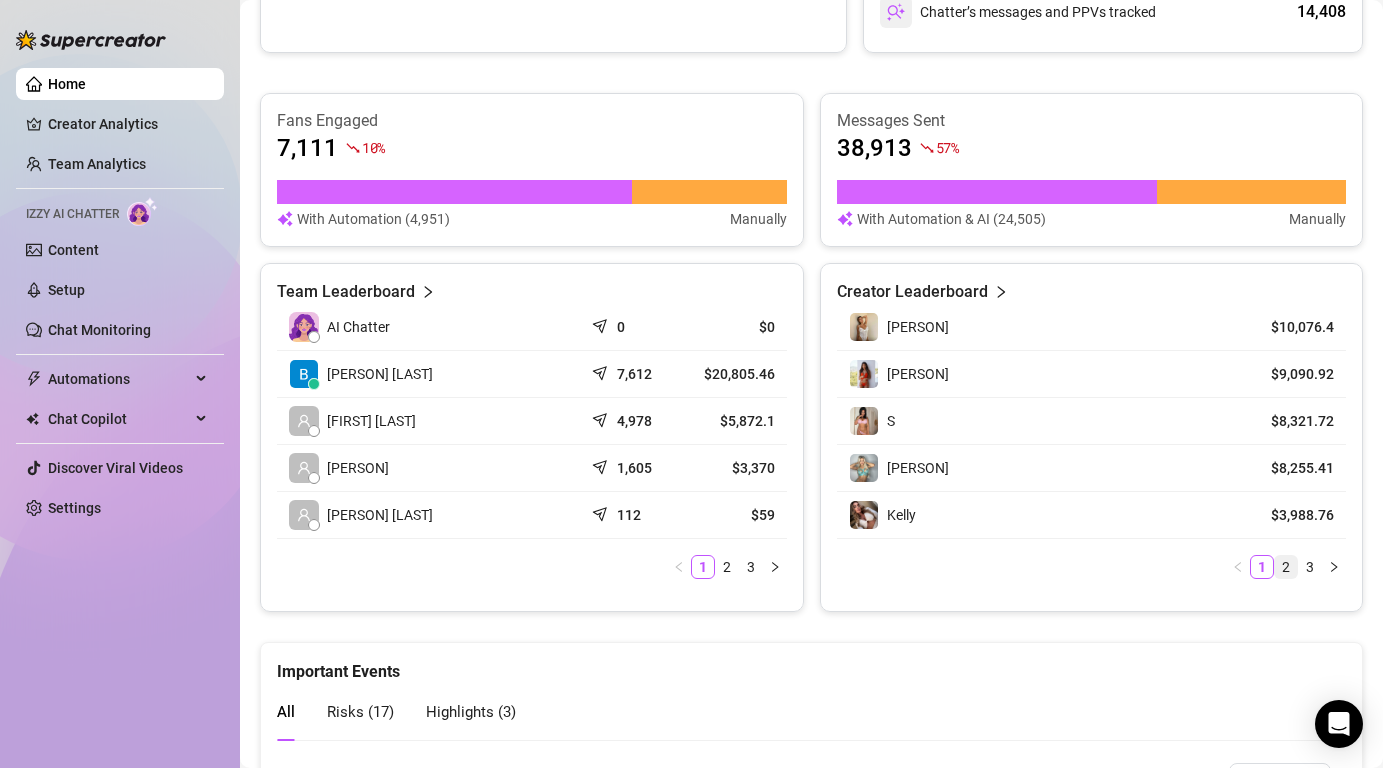 click on "2" at bounding box center (1286, 567) 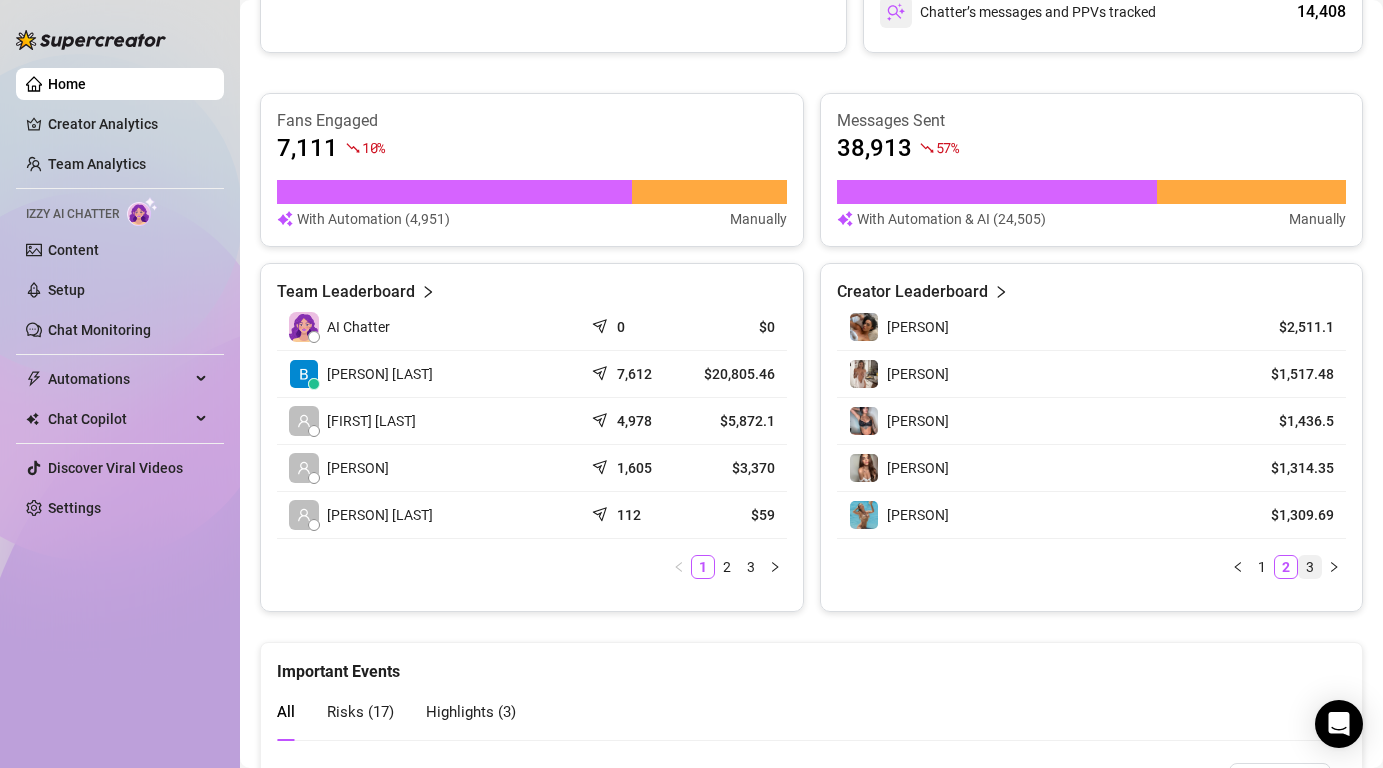 click on "3" at bounding box center (1310, 567) 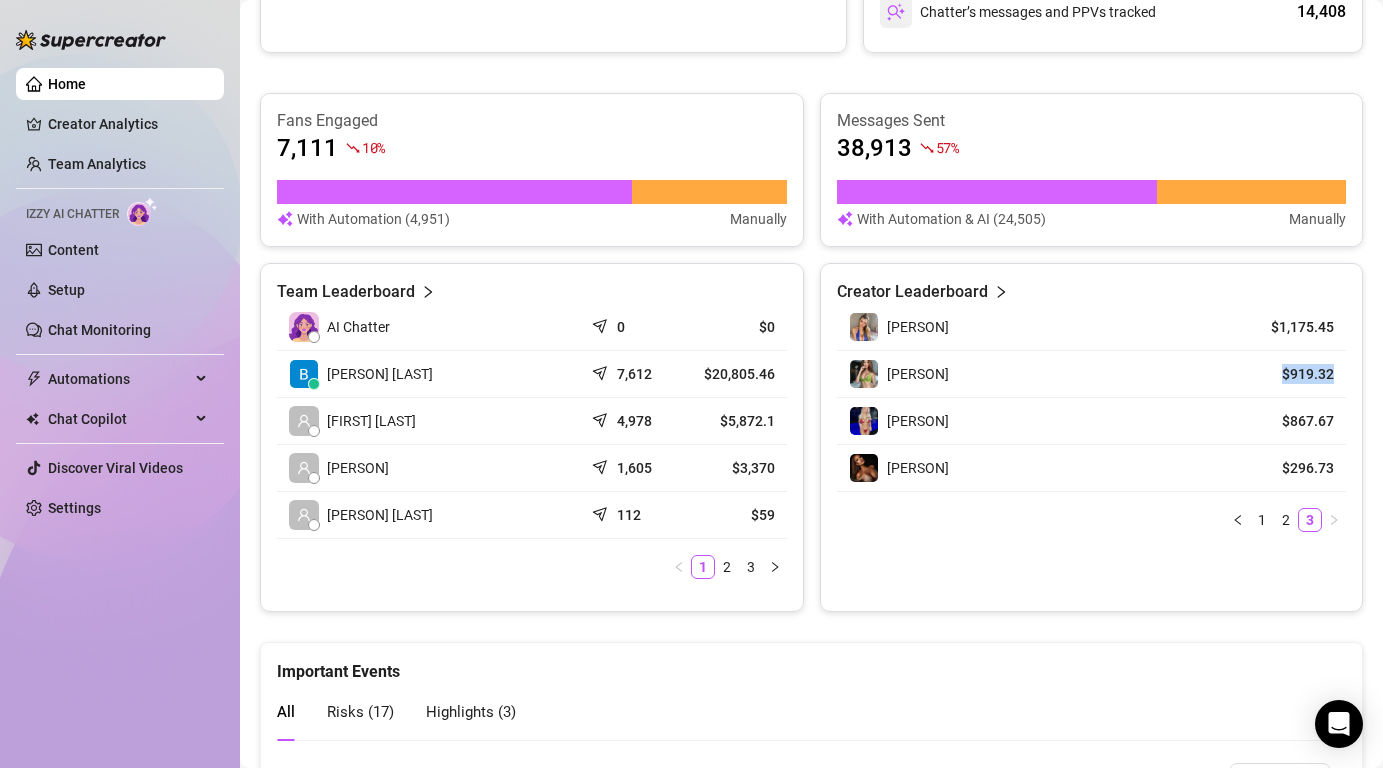 drag, startPoint x: 1281, startPoint y: 370, endPoint x: 1339, endPoint y: 370, distance: 58 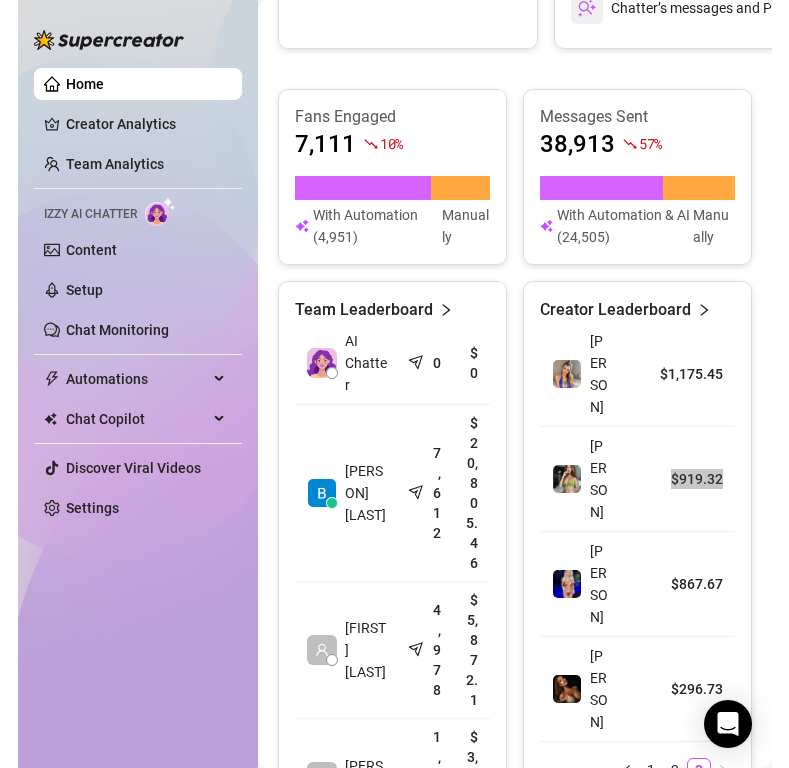 scroll, scrollTop: 954, scrollLeft: 0, axis: vertical 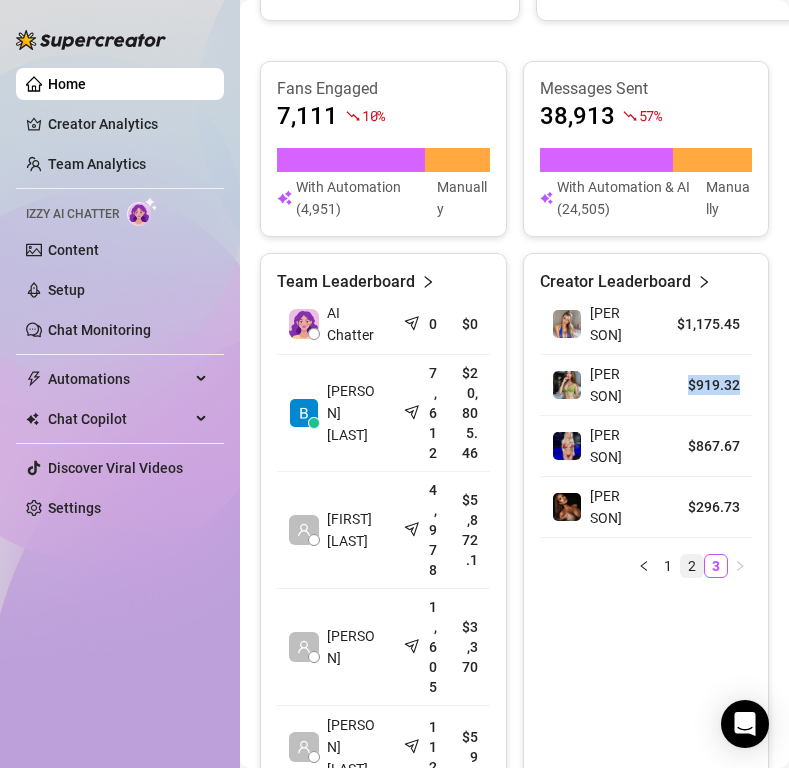 click on "2" at bounding box center [692, 566] 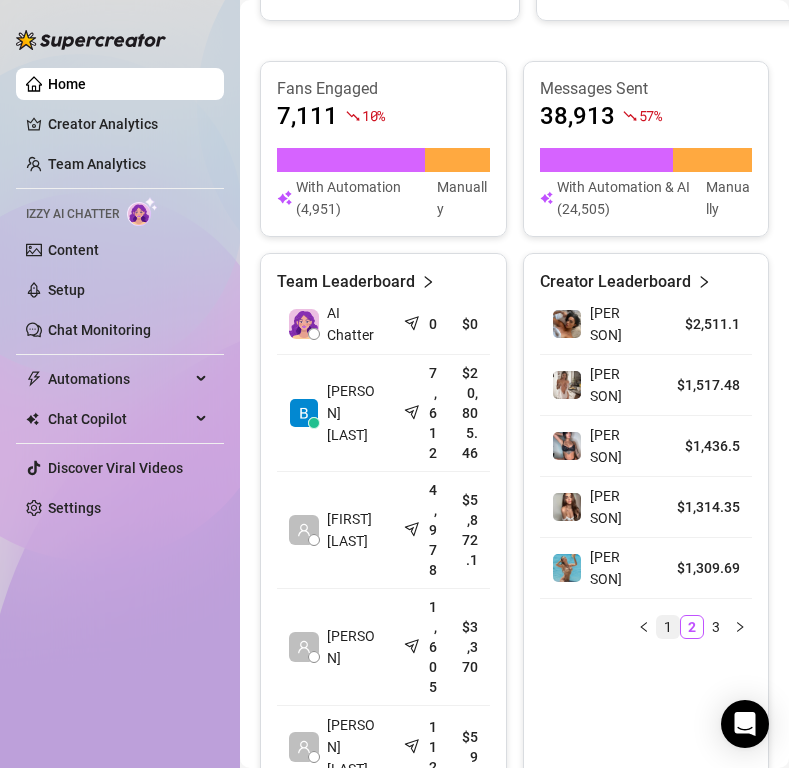 click on "1" at bounding box center [668, 627] 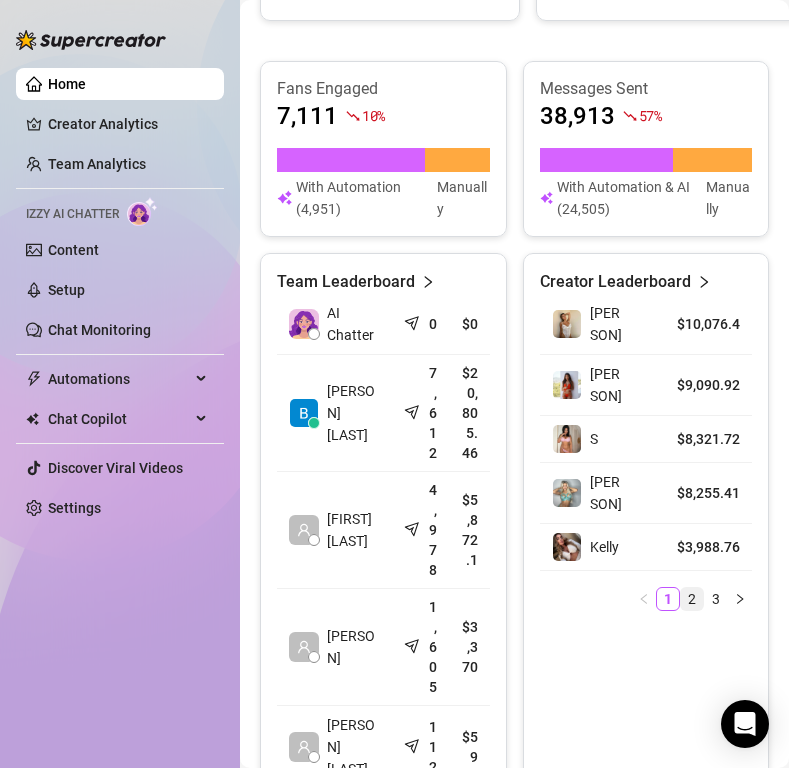 click on "2" at bounding box center [692, 599] 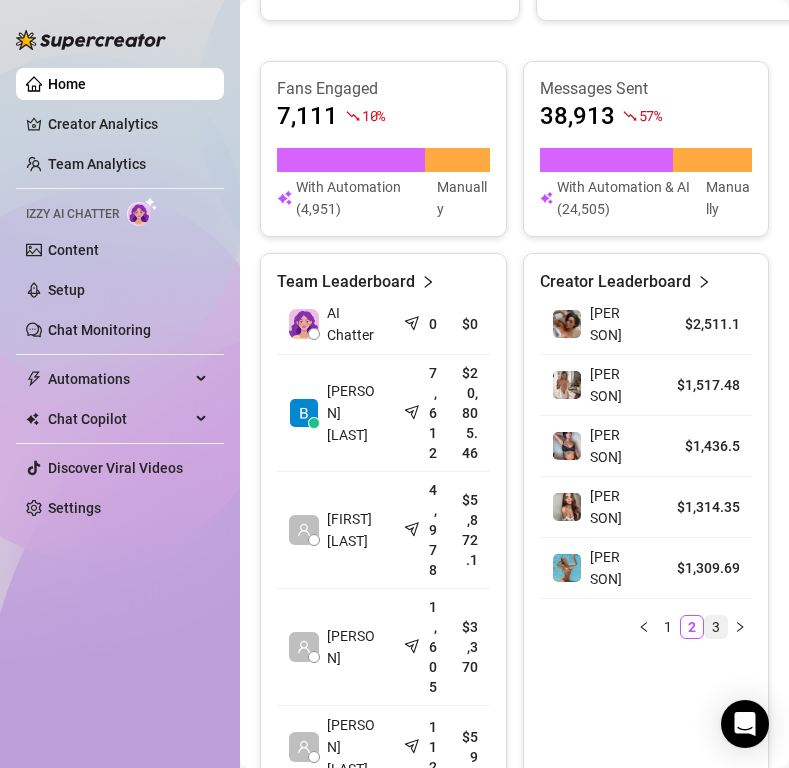 click on "3" at bounding box center [716, 627] 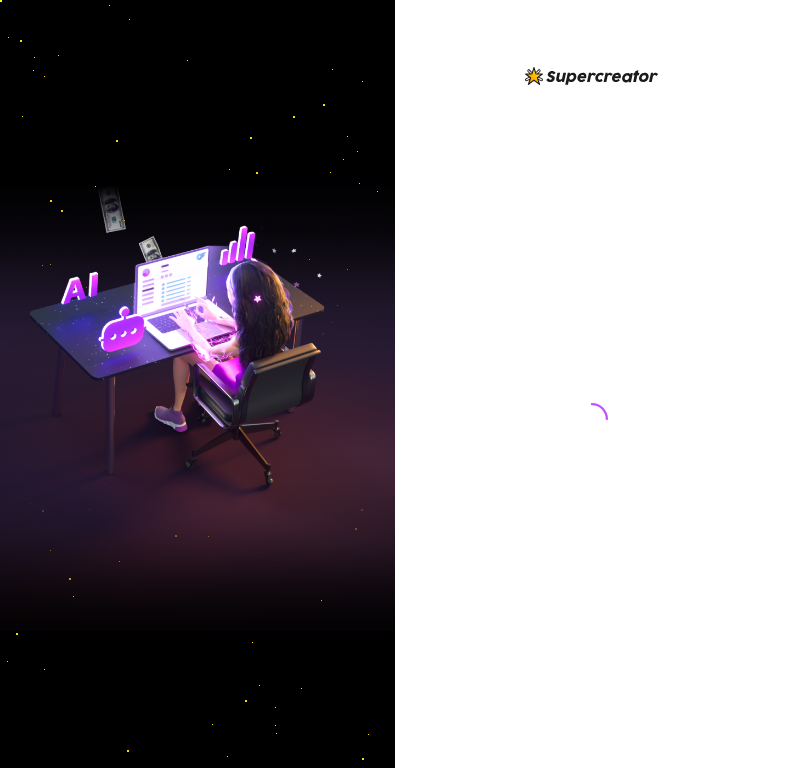 scroll, scrollTop: 0, scrollLeft: 0, axis: both 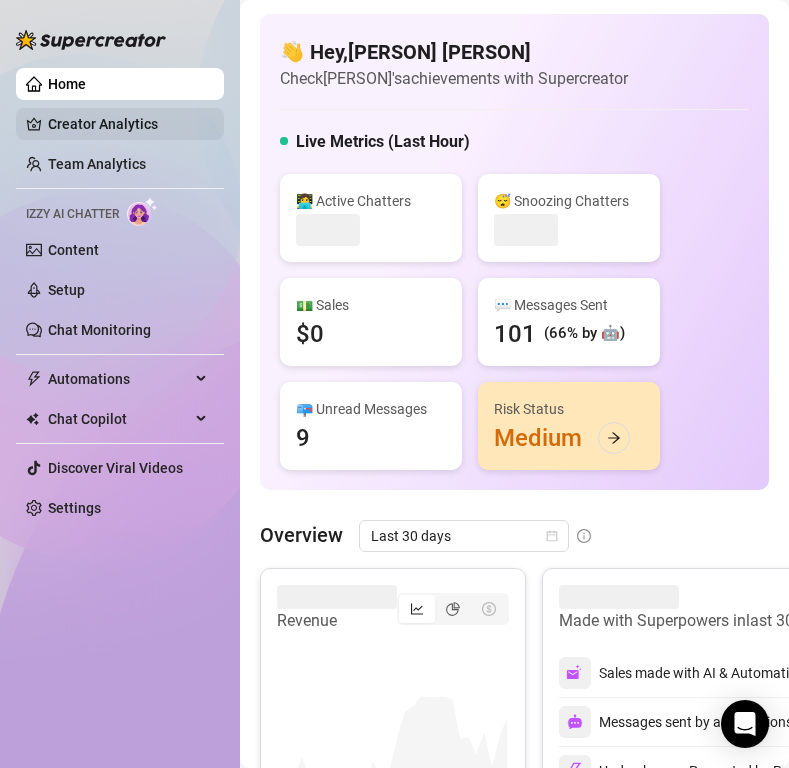 click on "Creator Analytics" at bounding box center [128, 124] 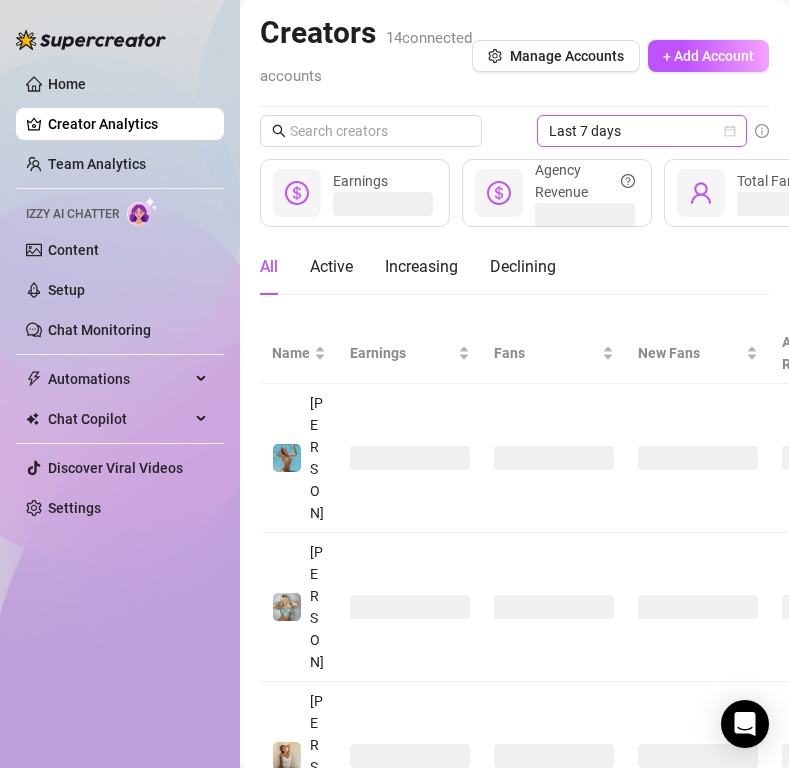click on "Last 7 days" at bounding box center [642, 131] 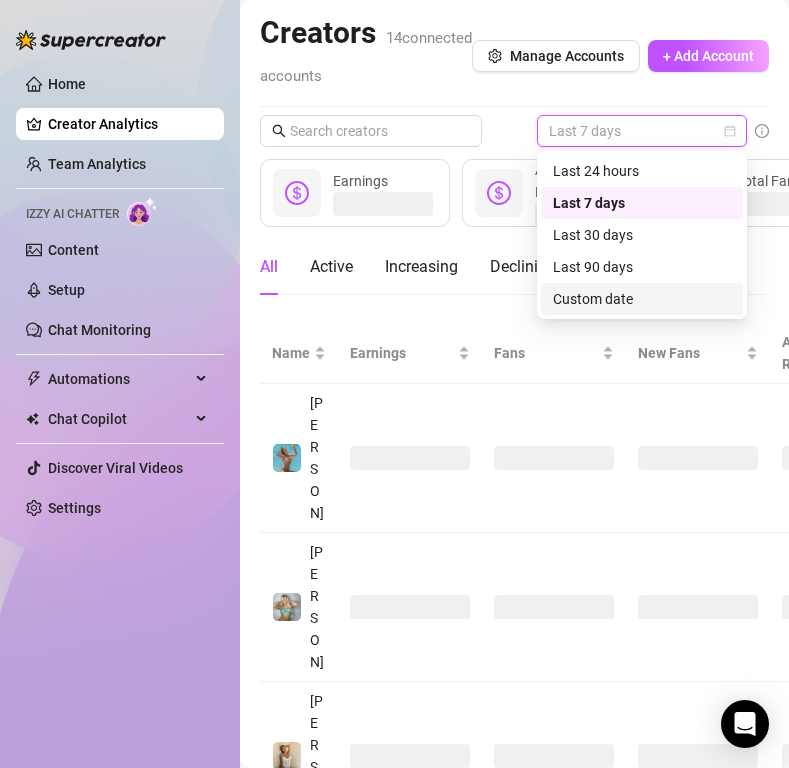 click on "Custom date" at bounding box center [642, 299] 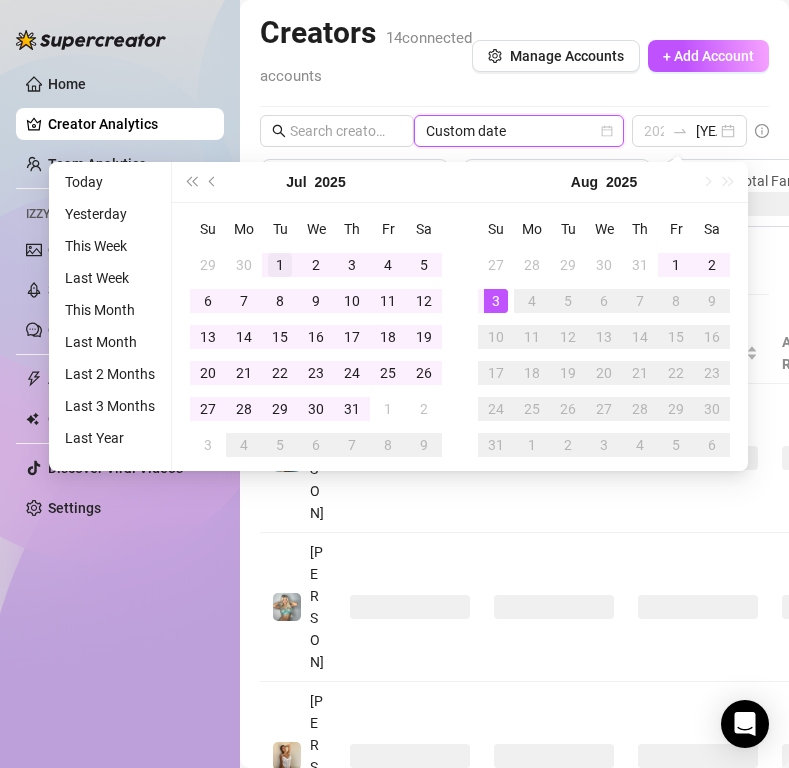 type on "2025-07-01" 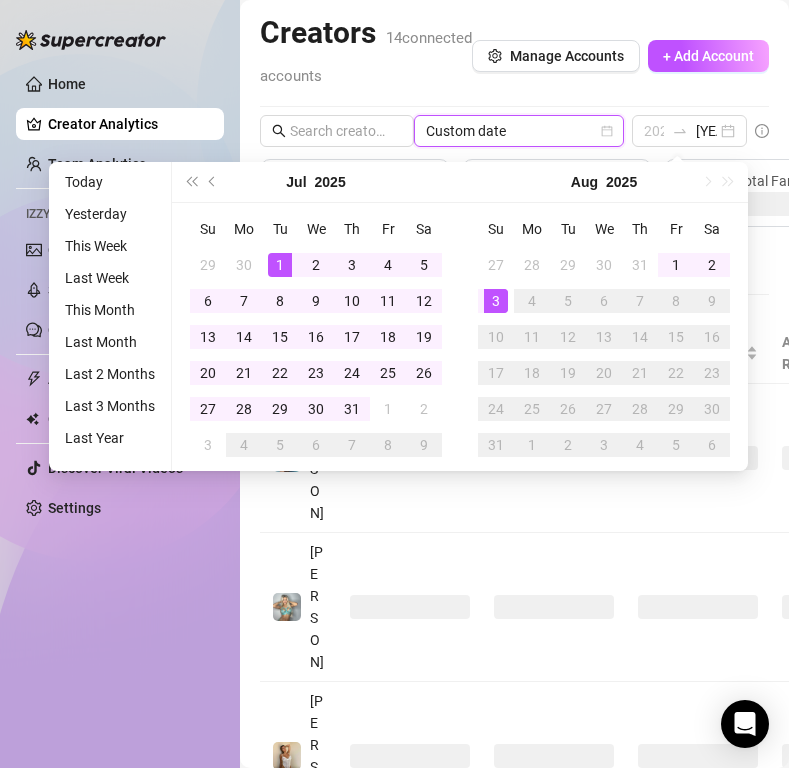 click on "1" at bounding box center [280, 265] 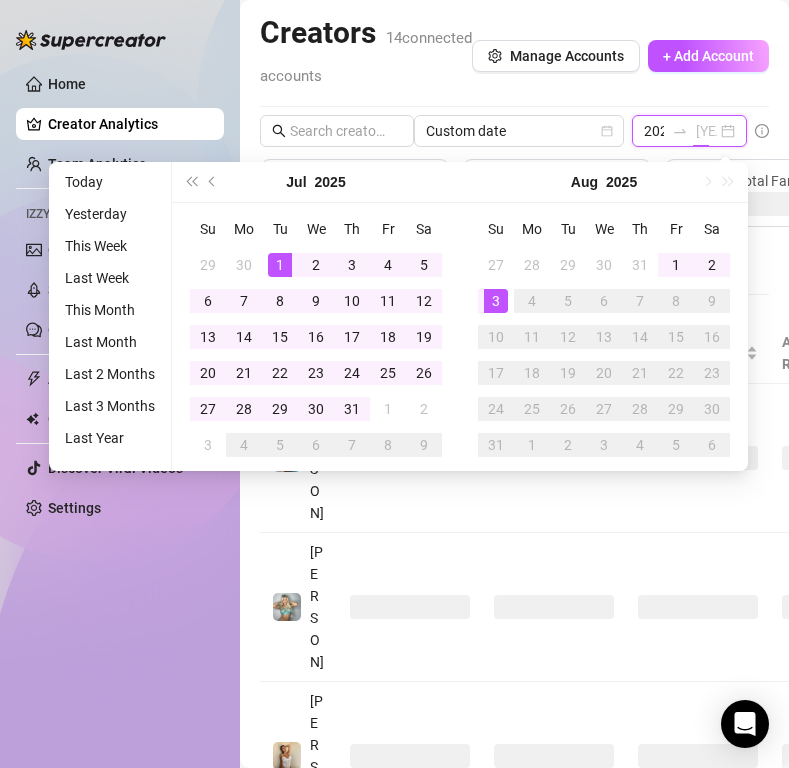 scroll, scrollTop: 0, scrollLeft: 54, axis: horizontal 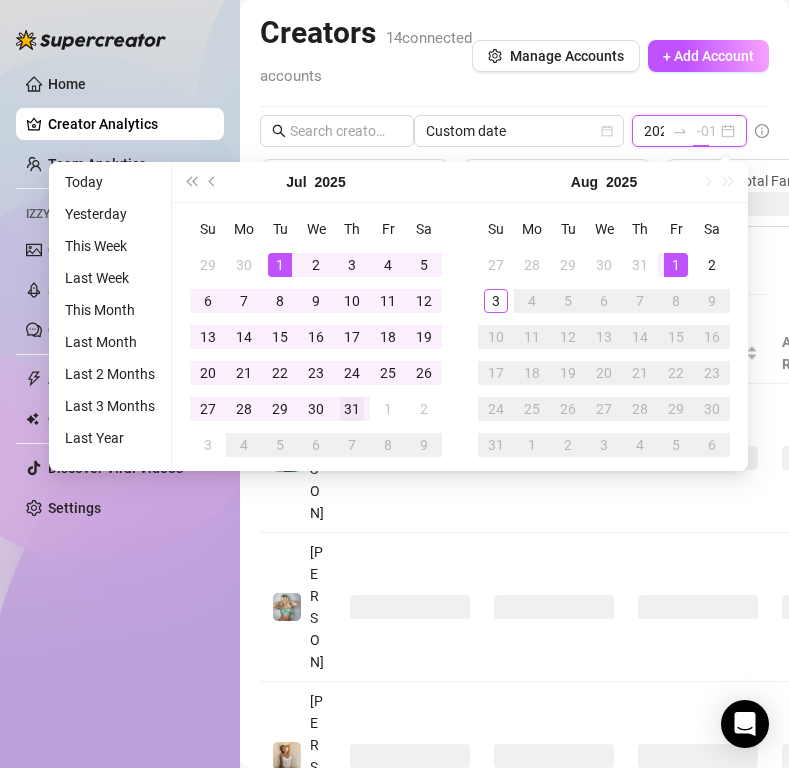 type on "2025-07-31" 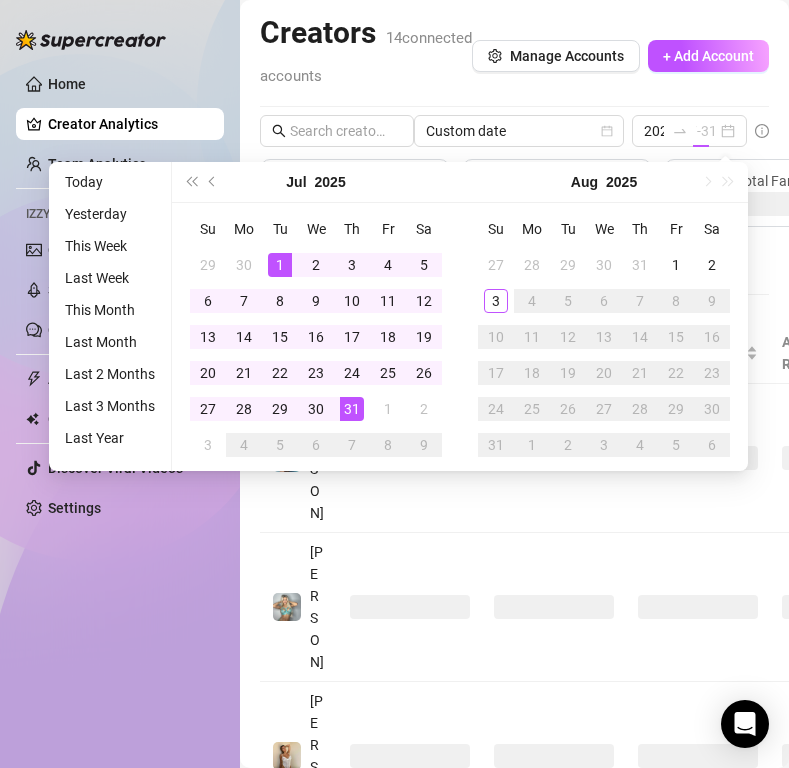 click on "31" at bounding box center [352, 409] 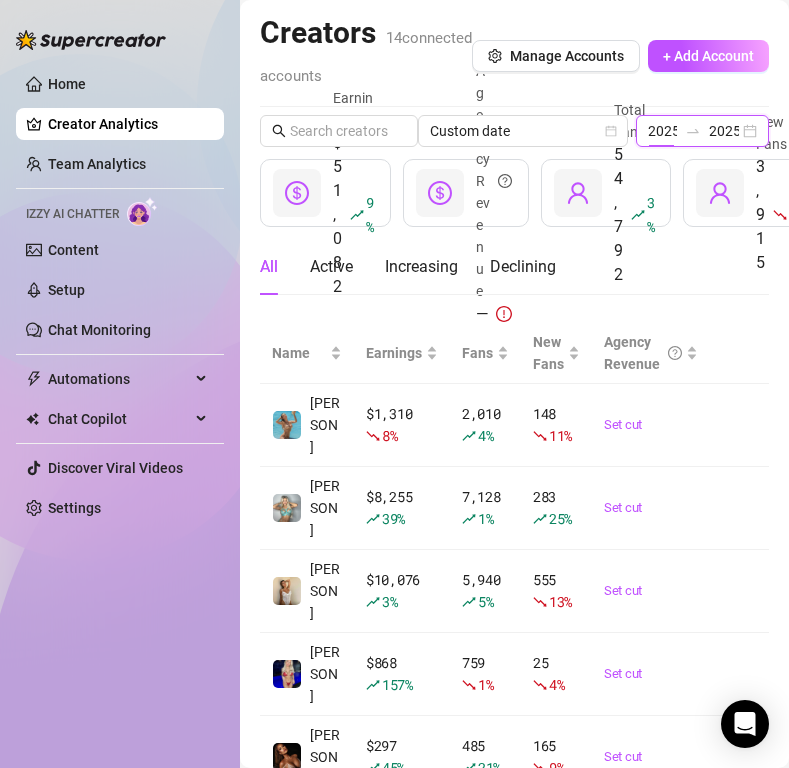 click on "2025-07-01" at bounding box center (663, 131) 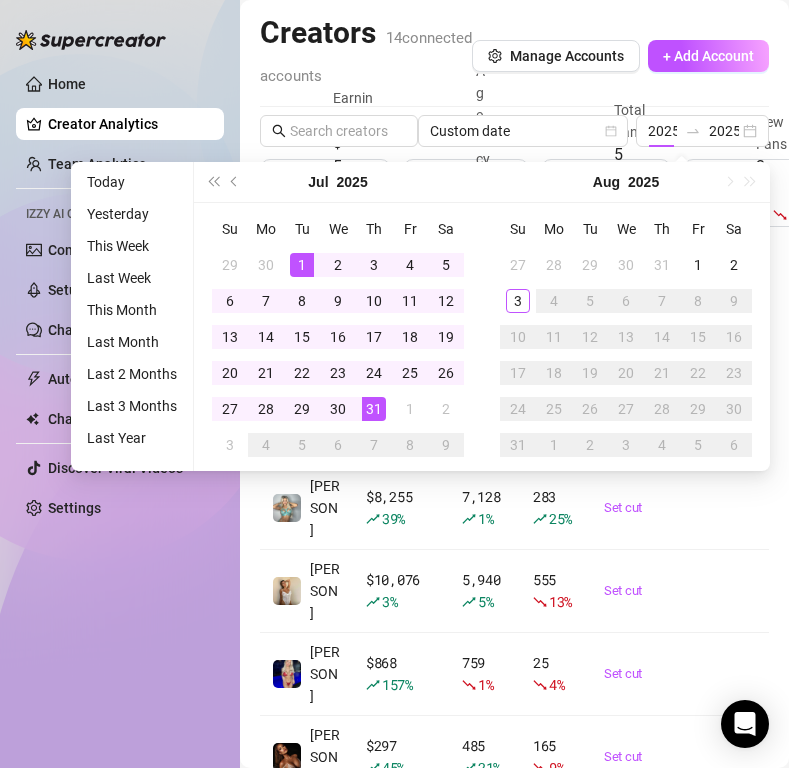 click on "Creators  14  connected accounts Manage Accounts + Add Account Custom date 2025-07-01 2025-07-31 $51,082 9 % Earnings — Agency Revenue 54,792 3 % Total Fans 3,915 21 % New Fans All Active Increasing Declining Name Earnings Fans New Fans Agency Revenue Dominis $ 1,310 8 % 2,010   4 % 148   11 % Set cut Olivia $ 8,255 39 % 7,128   1 % 283   25 % Set cut Megan $ 10,076 3 % 5,940   5 % 555   13 % Set cut Janey $ 868 157 % 759   1 % 25   4 % Set cut Merel $ 297 45 % 485   21 % 165   9 % Set cut Linnebel $ 9,091 93 % 20,386   1 % 609   14 % Set cut Nora $ 1,314 54 % 2,152   3 % 190   7 % Set cut justelodie $ 1,437 96 % 1,641   5 % 199   39 % Set cut Milu $ 1,517 19 % 1,878   2 % 167   17 % Set cut Jenna $ 1,175 95 % 872   9 % 163   44 % Set cut 1 2" at bounding box center (514, 665) 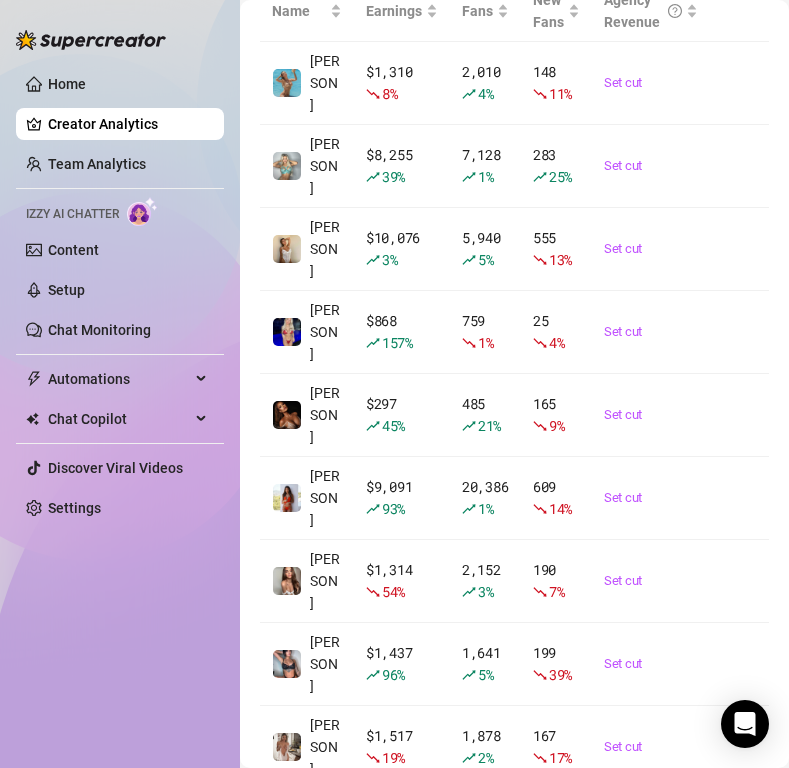 click on "2" at bounding box center [733, 900] 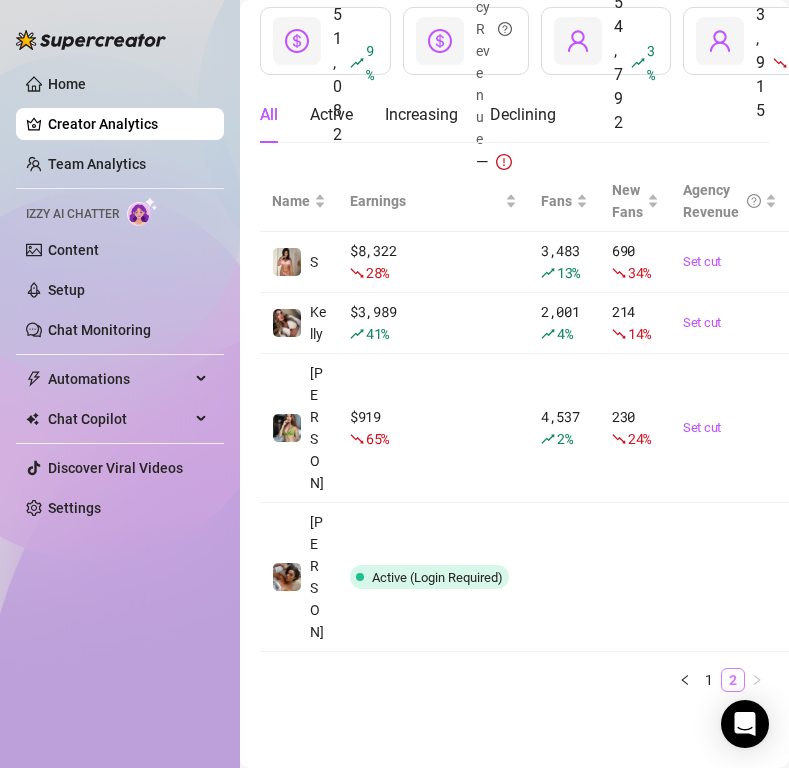 scroll, scrollTop: 174, scrollLeft: 0, axis: vertical 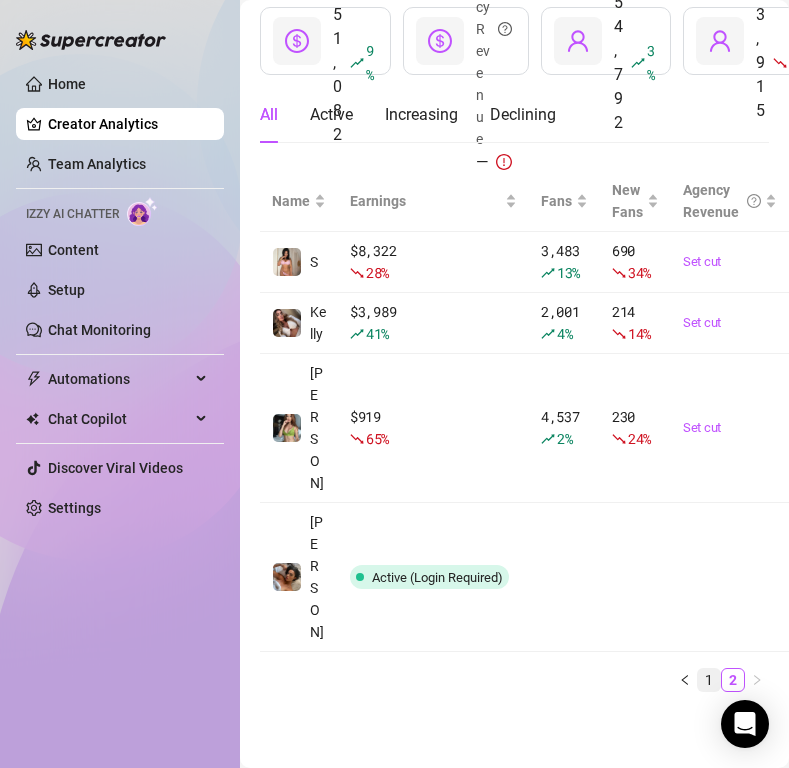 click on "1" at bounding box center (709, 680) 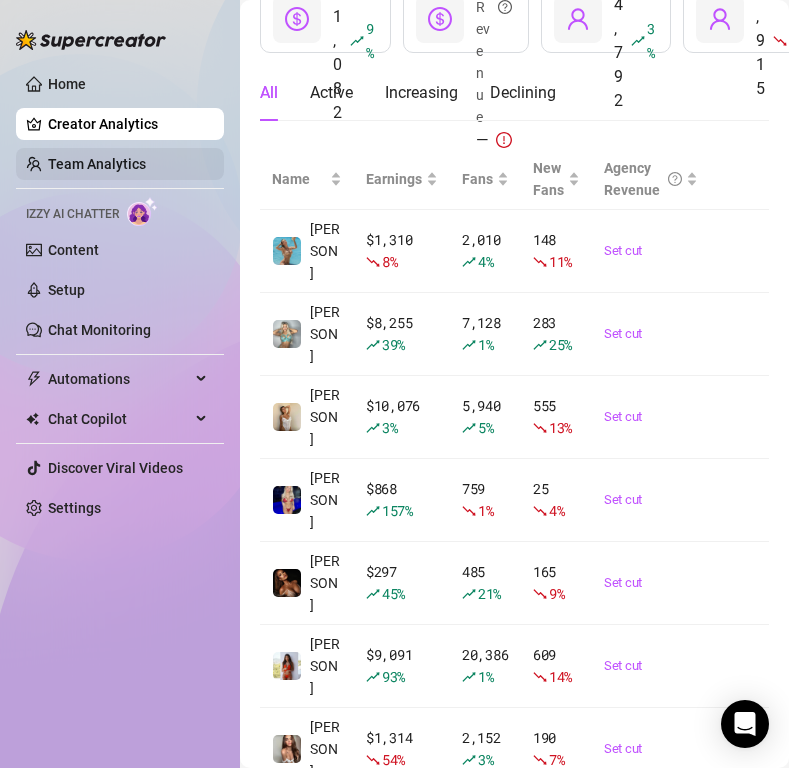 click on "Team Analytics" at bounding box center [97, 164] 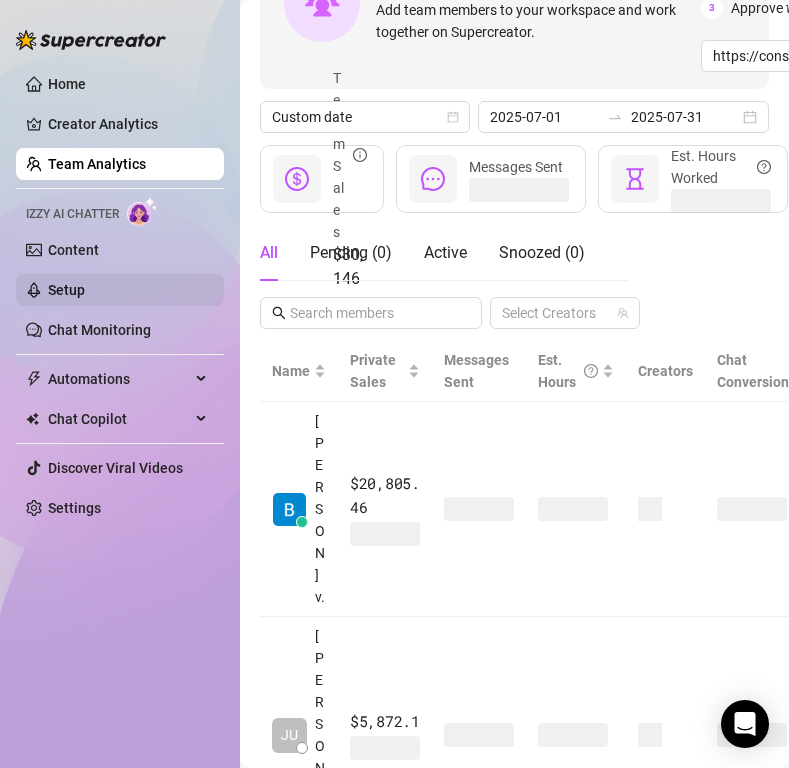 click on "Setup" at bounding box center (66, 290) 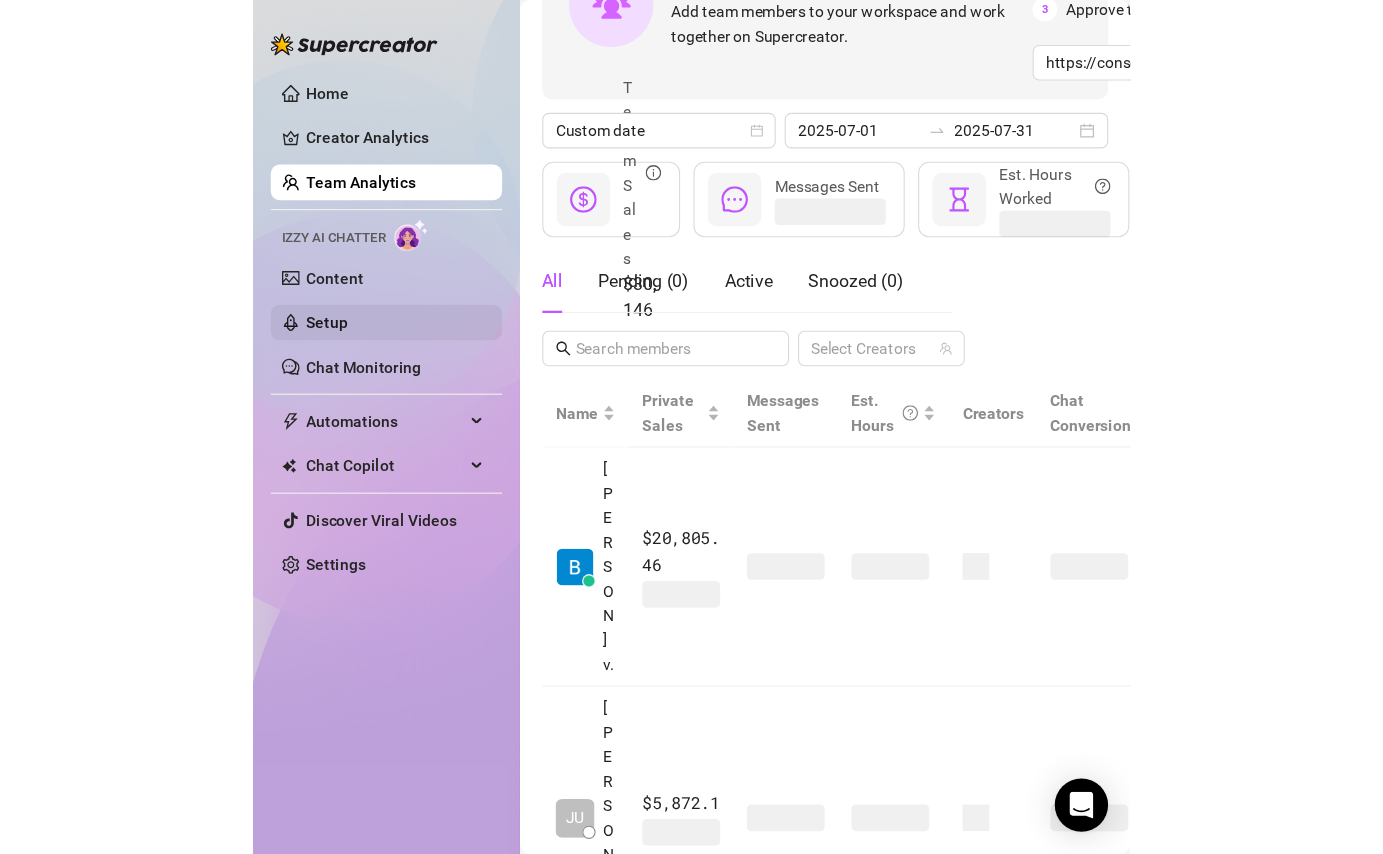 scroll, scrollTop: 0, scrollLeft: 0, axis: both 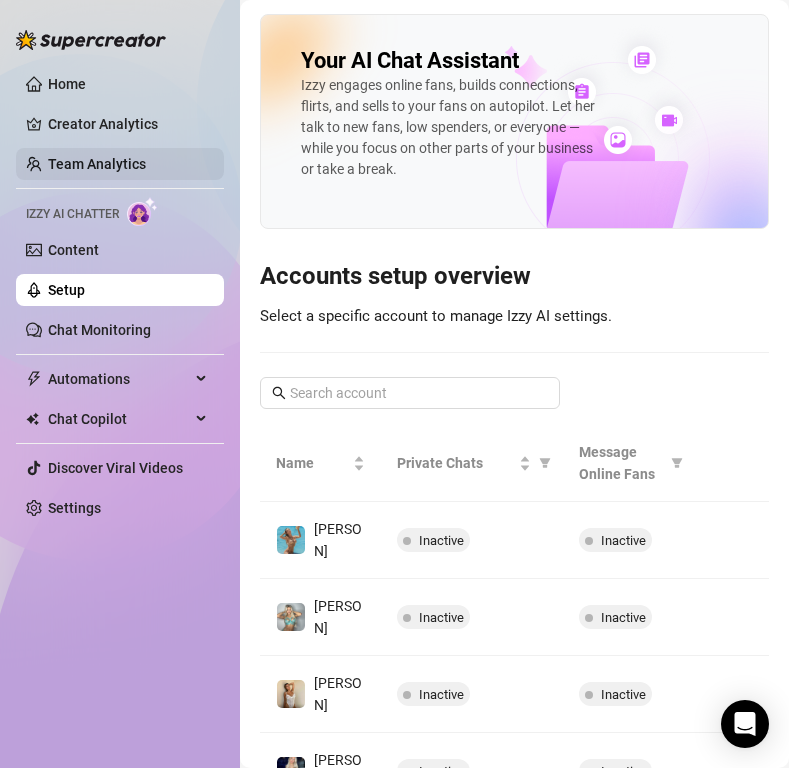 click on "Team Analytics" at bounding box center (97, 164) 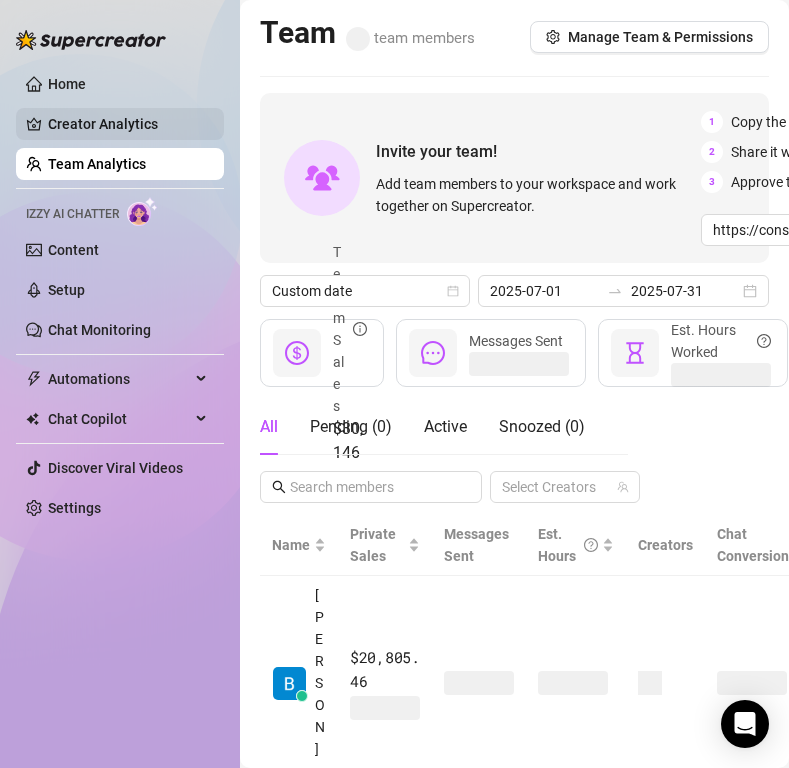 click on "Creator Analytics" at bounding box center (128, 124) 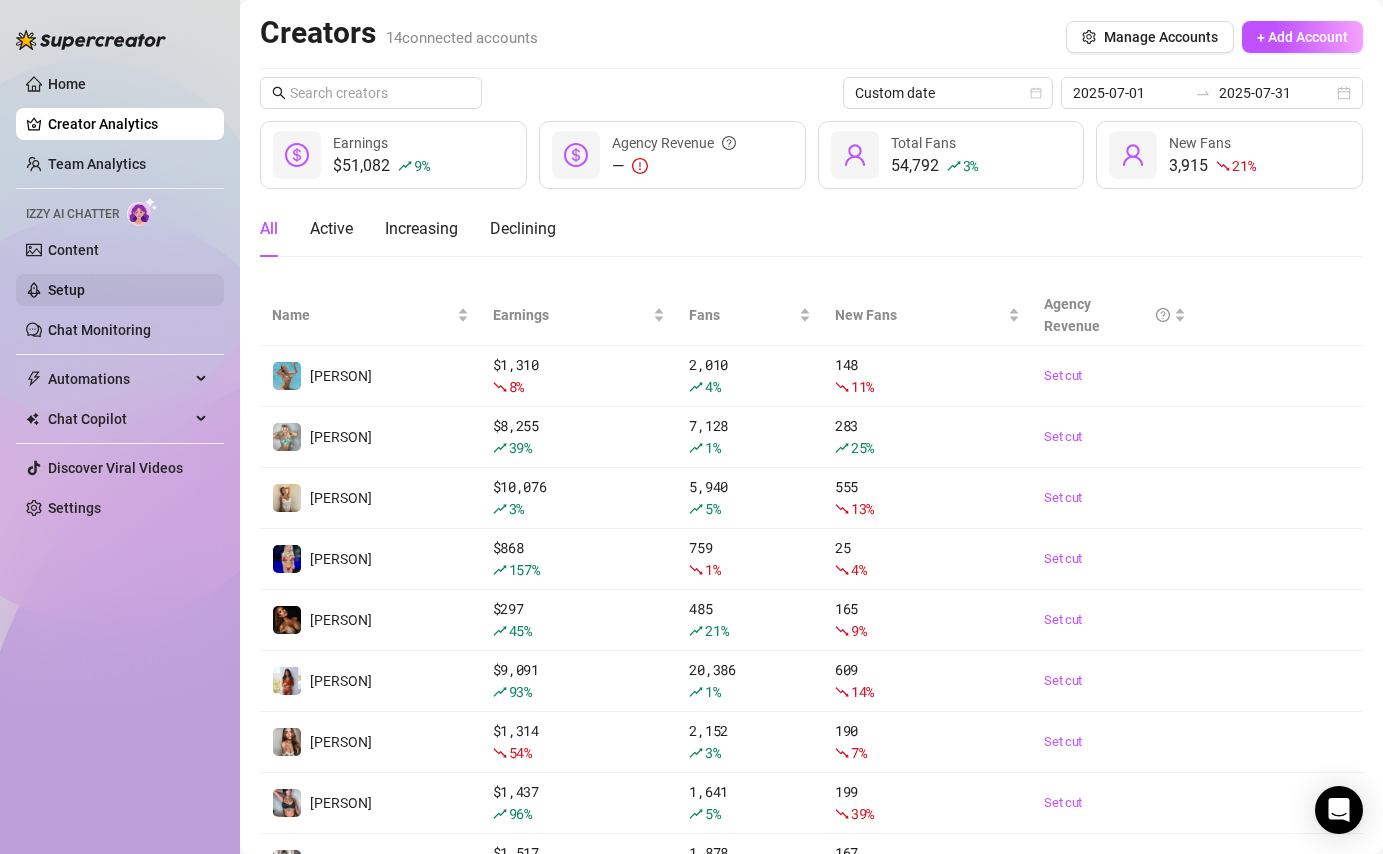 click on "Setup" at bounding box center [66, 290] 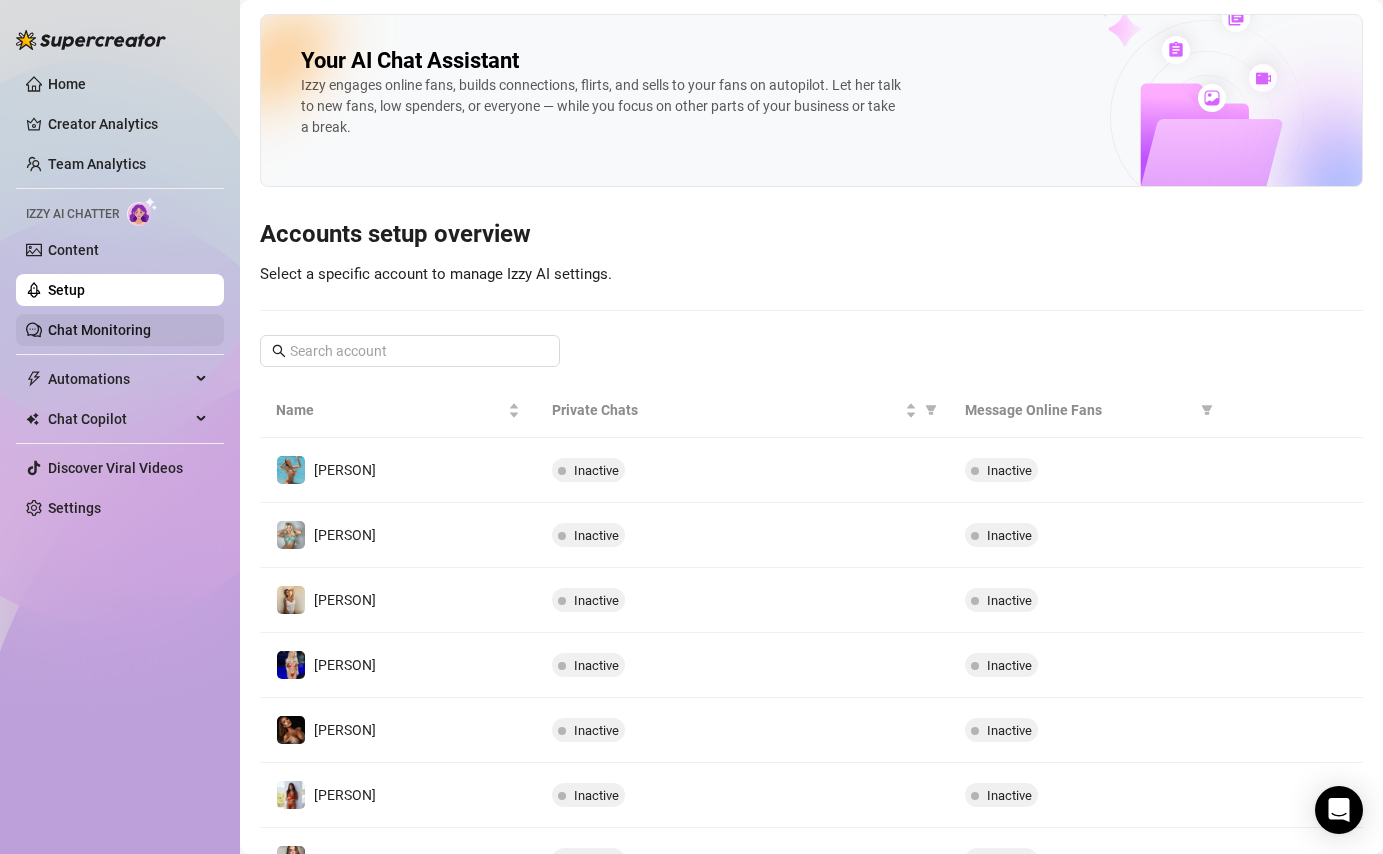 click on "Chat Monitoring" at bounding box center [99, 330] 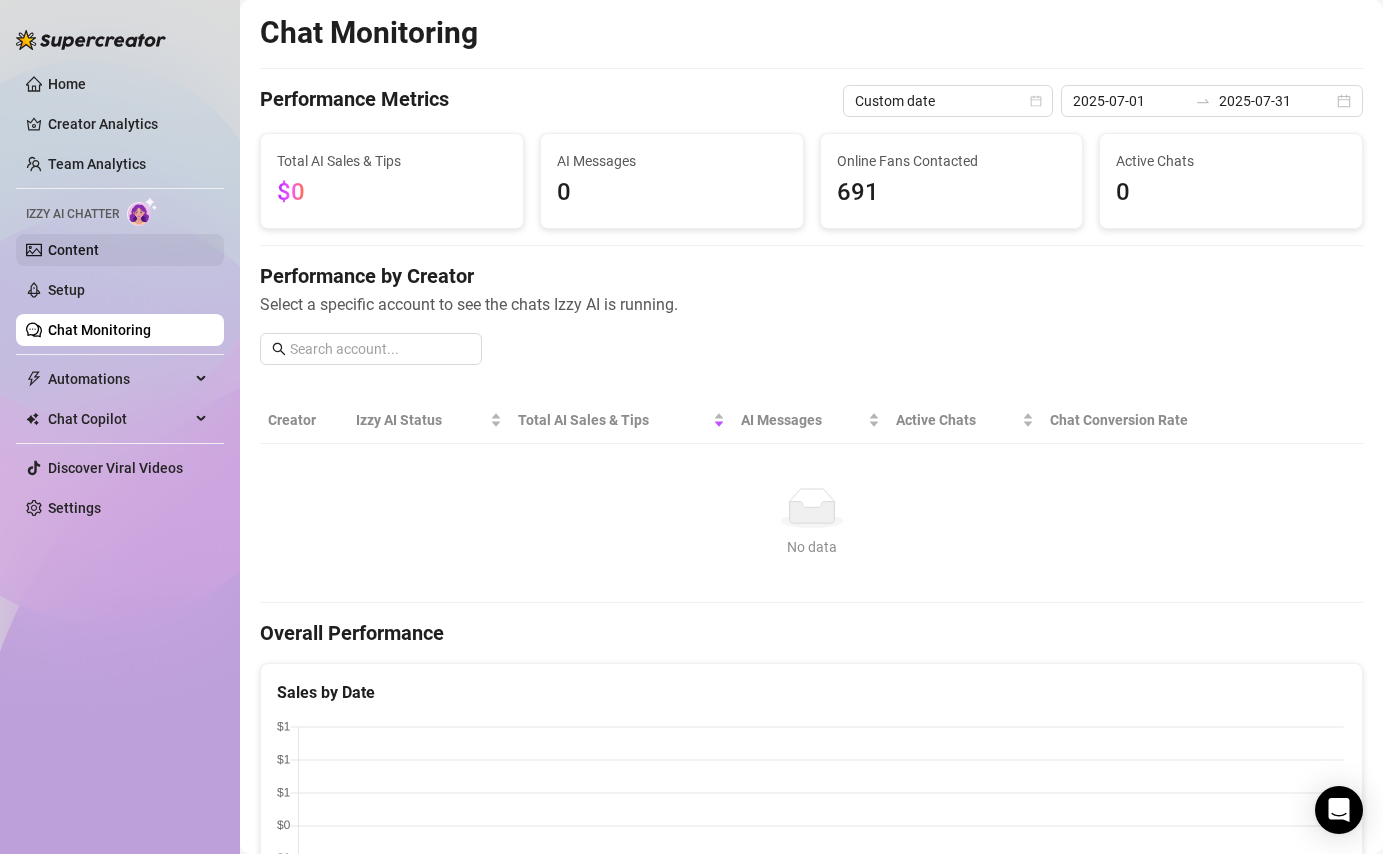click on "Content" at bounding box center (73, 250) 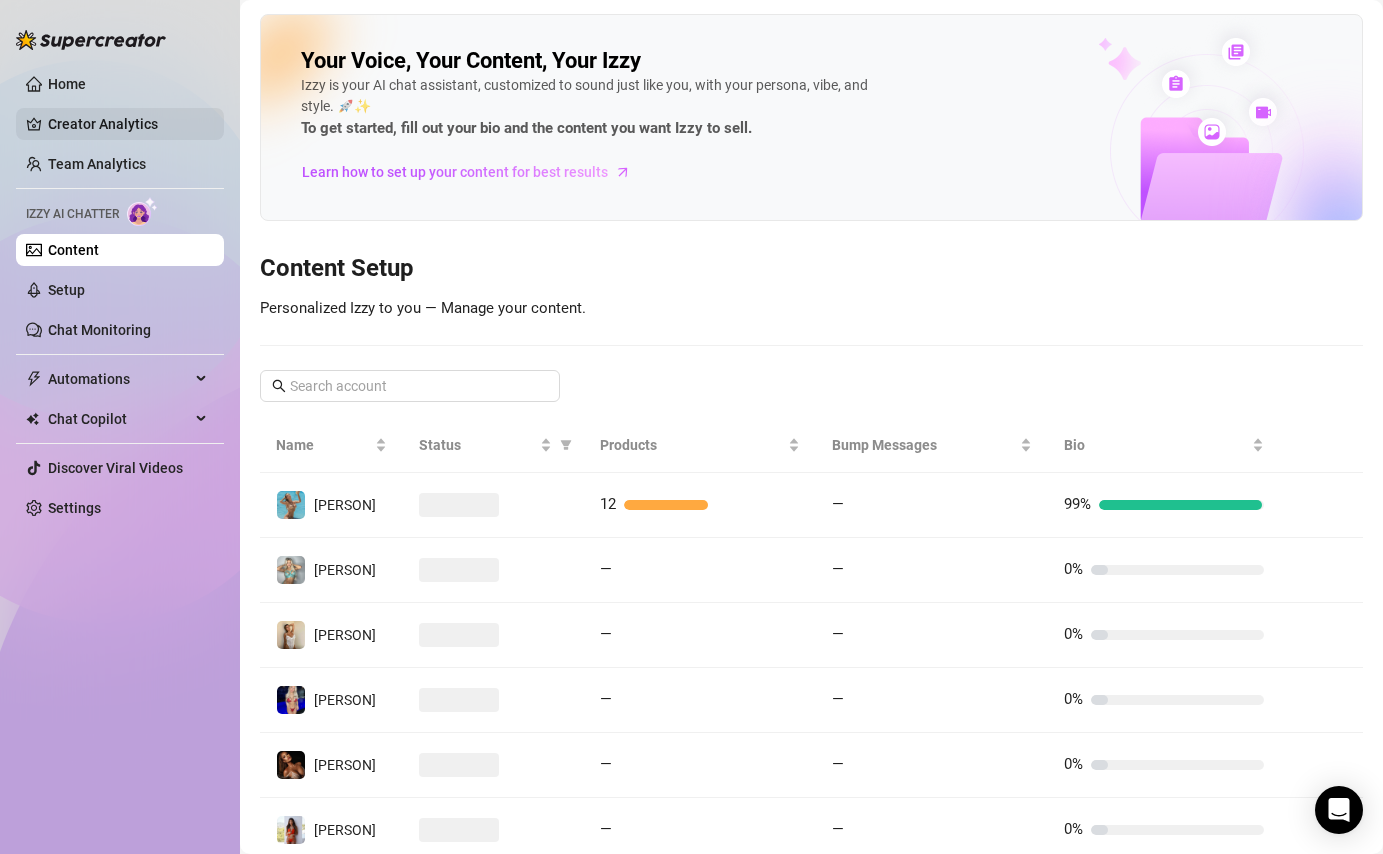 click on "Creator Analytics" at bounding box center [128, 124] 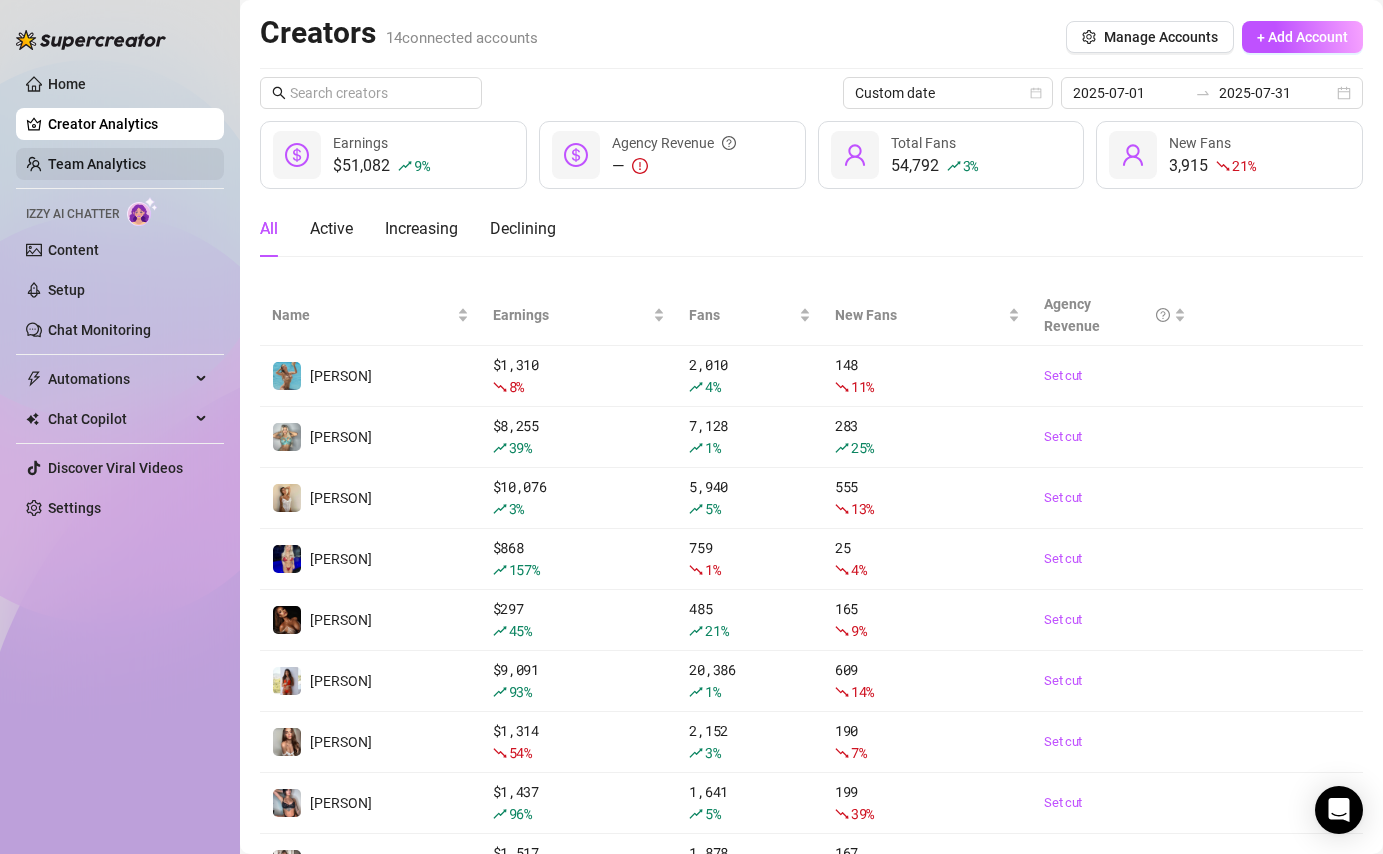 click on "Team Analytics" at bounding box center (97, 164) 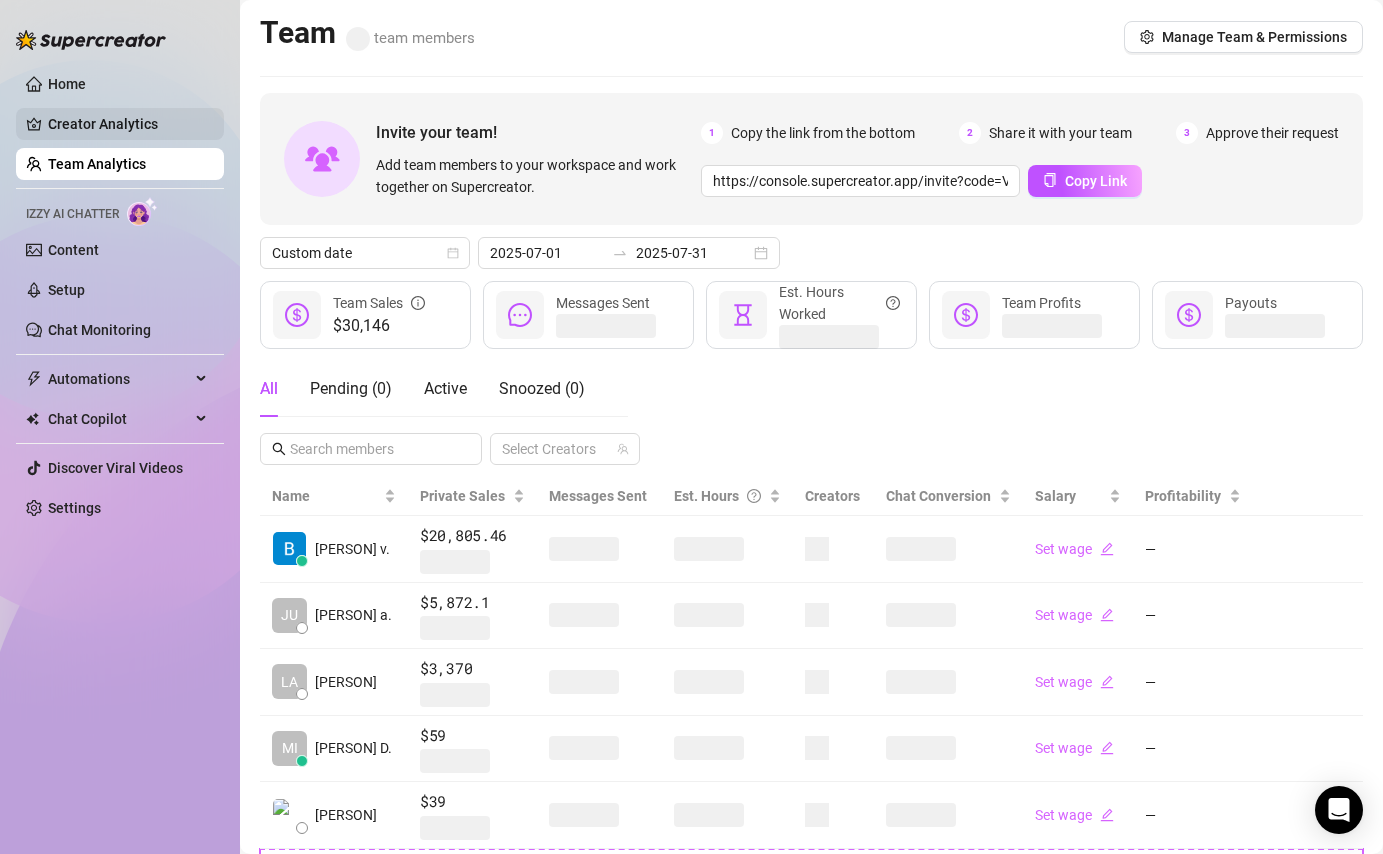 click on "Creator Analytics" at bounding box center [128, 124] 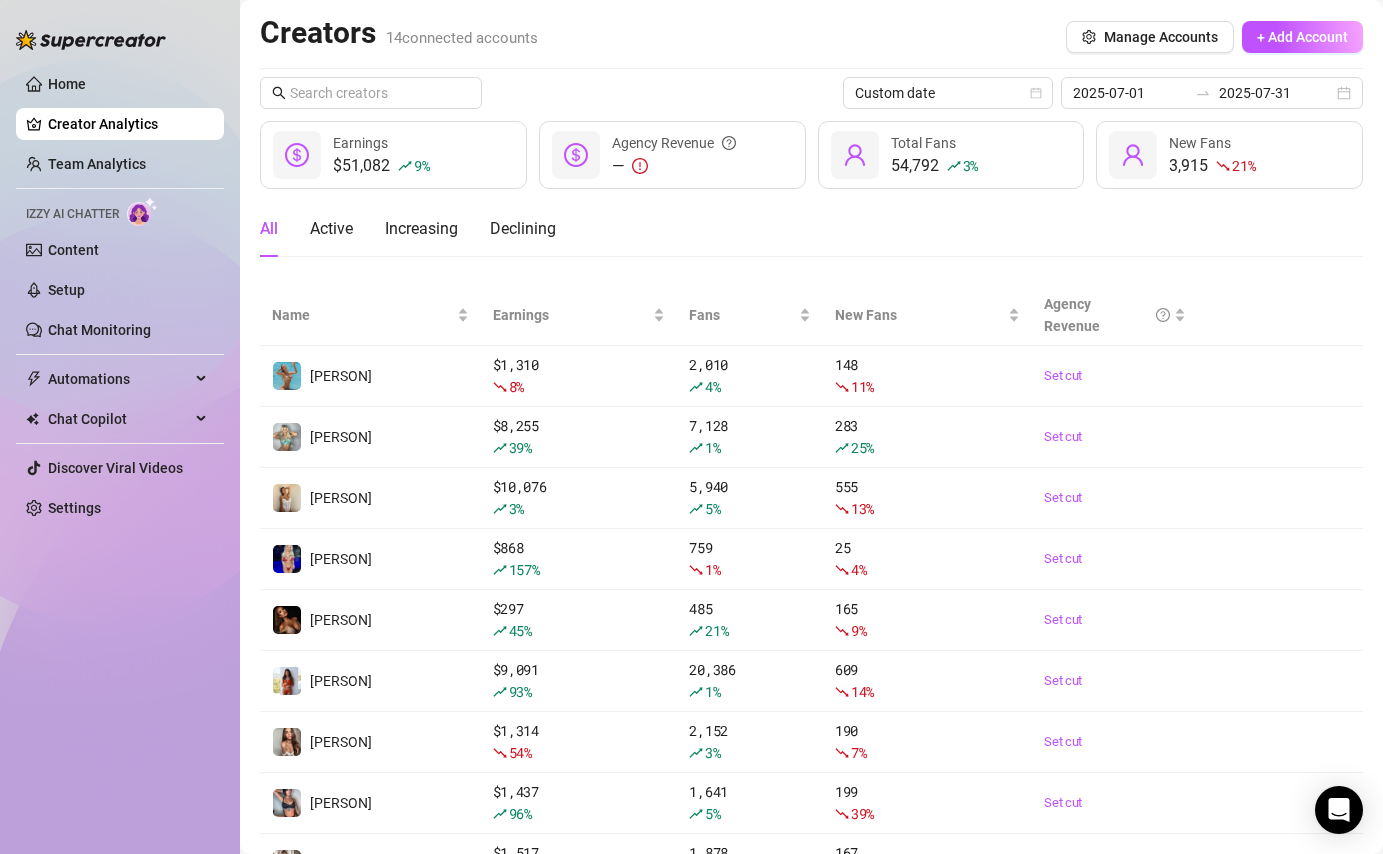 click at bounding box center (91, 30) 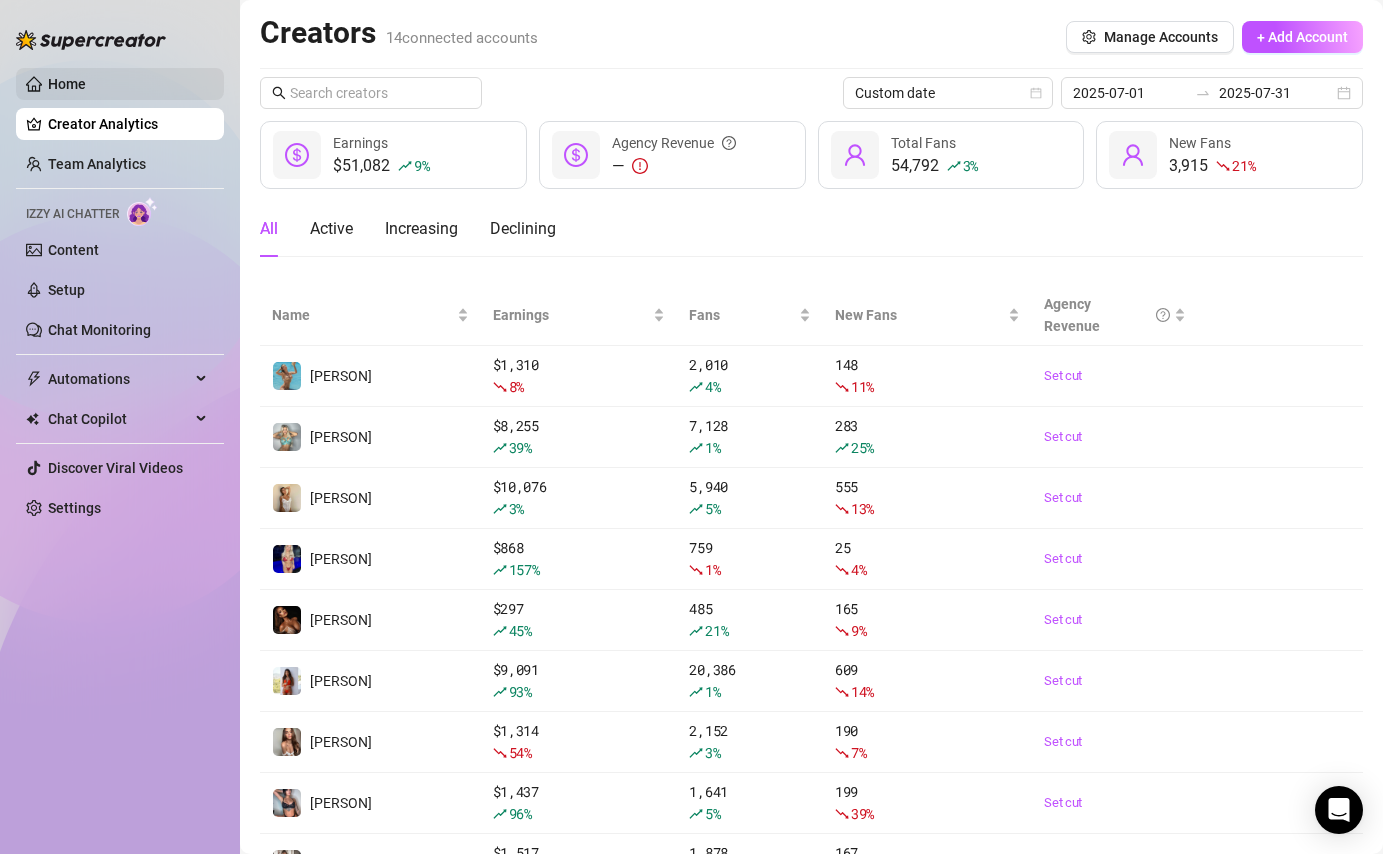 click on "Home" at bounding box center [67, 84] 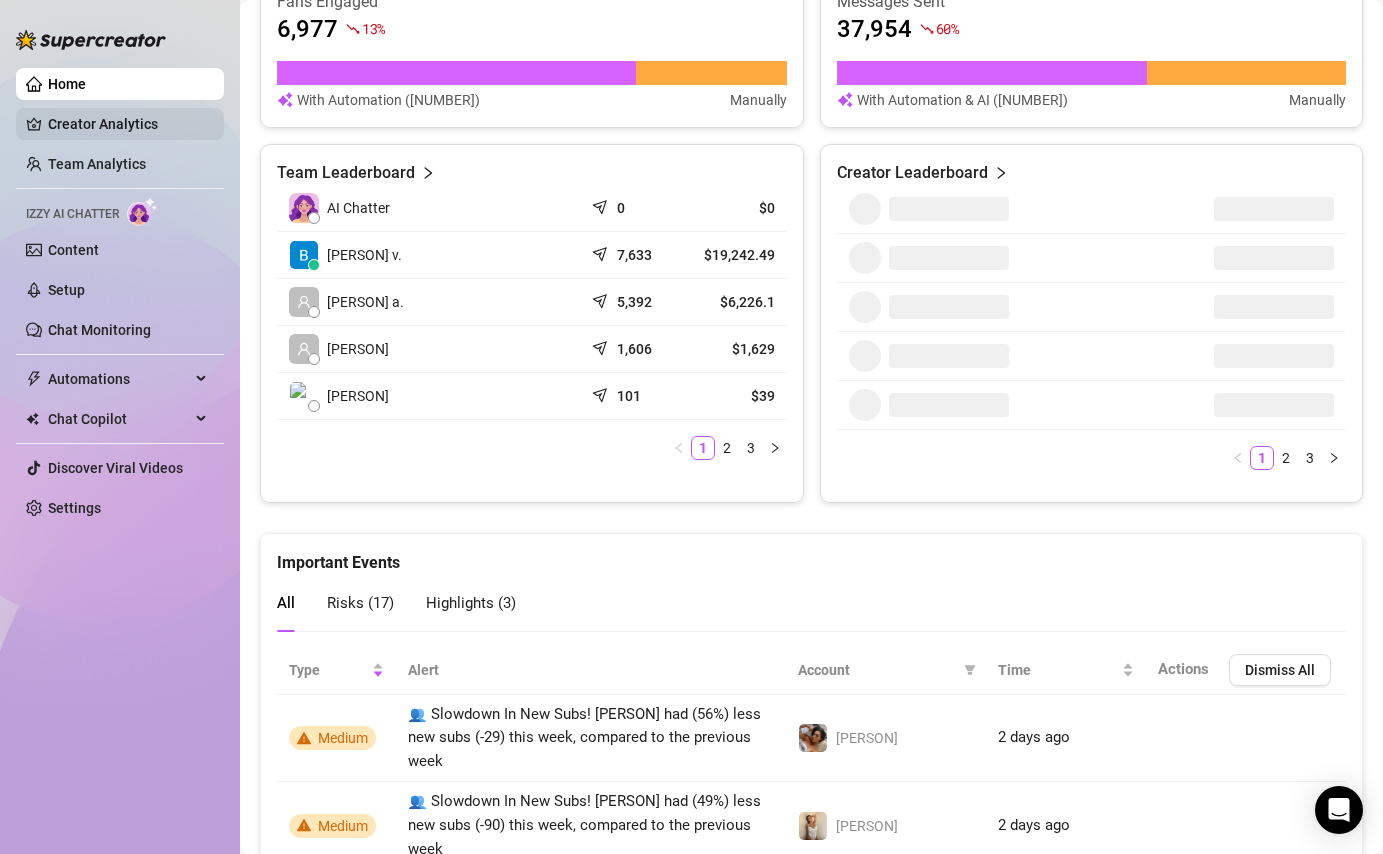 scroll, scrollTop: 886, scrollLeft: 0, axis: vertical 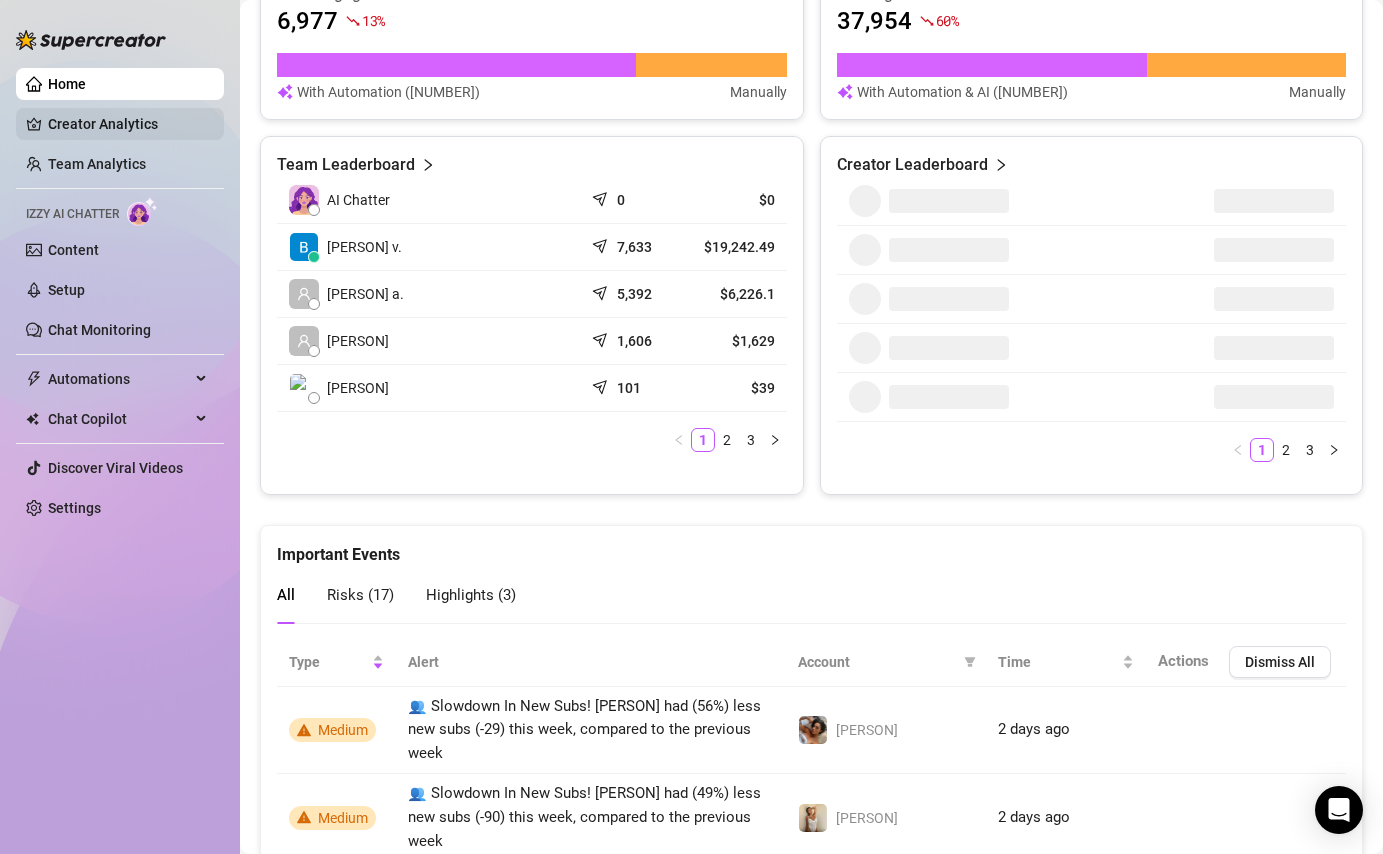 click on "Creator Analytics" at bounding box center (128, 124) 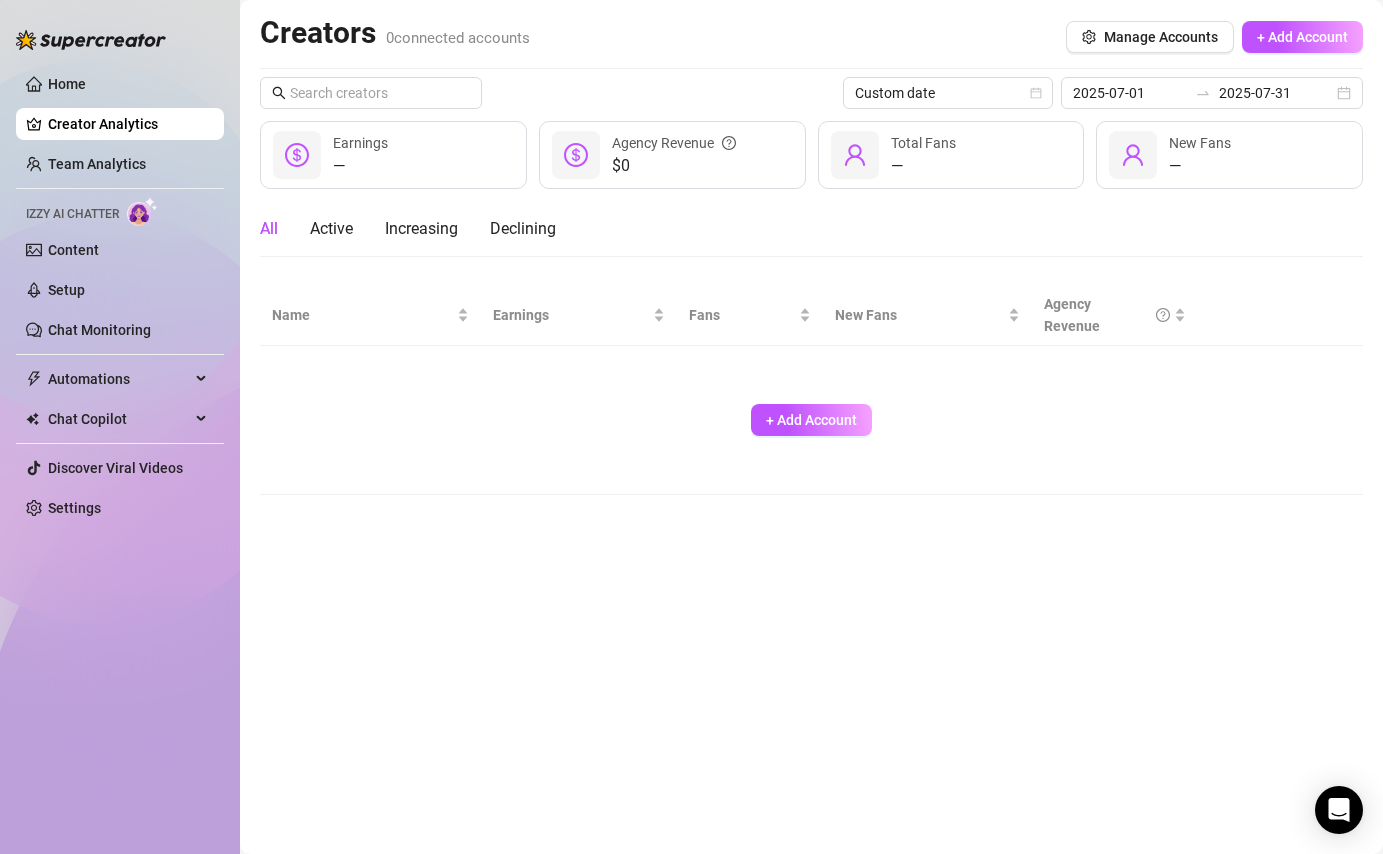 scroll, scrollTop: 0, scrollLeft: 0, axis: both 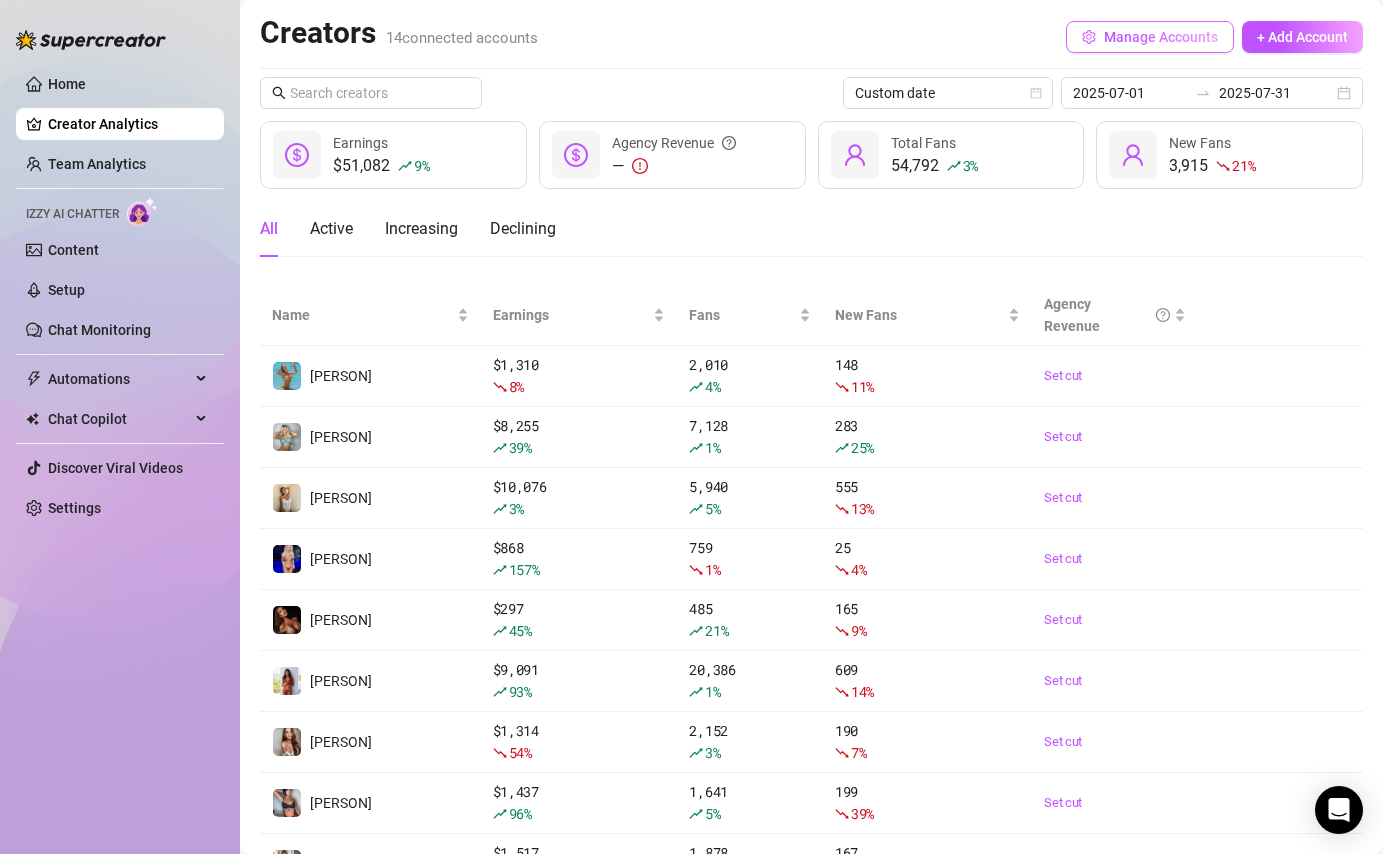 click on "Manage Accounts" at bounding box center (1161, 37) 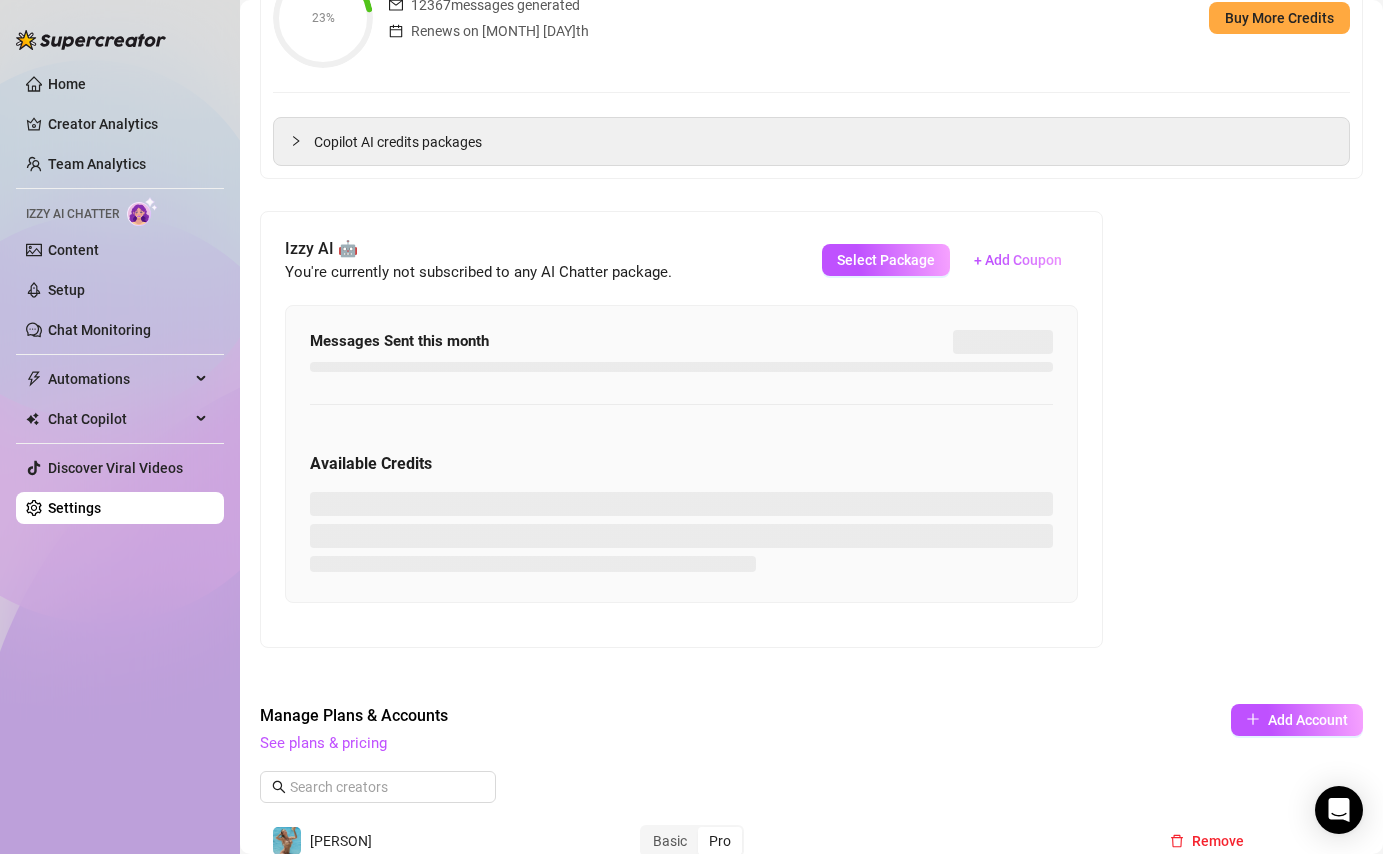 scroll, scrollTop: 918, scrollLeft: 0, axis: vertical 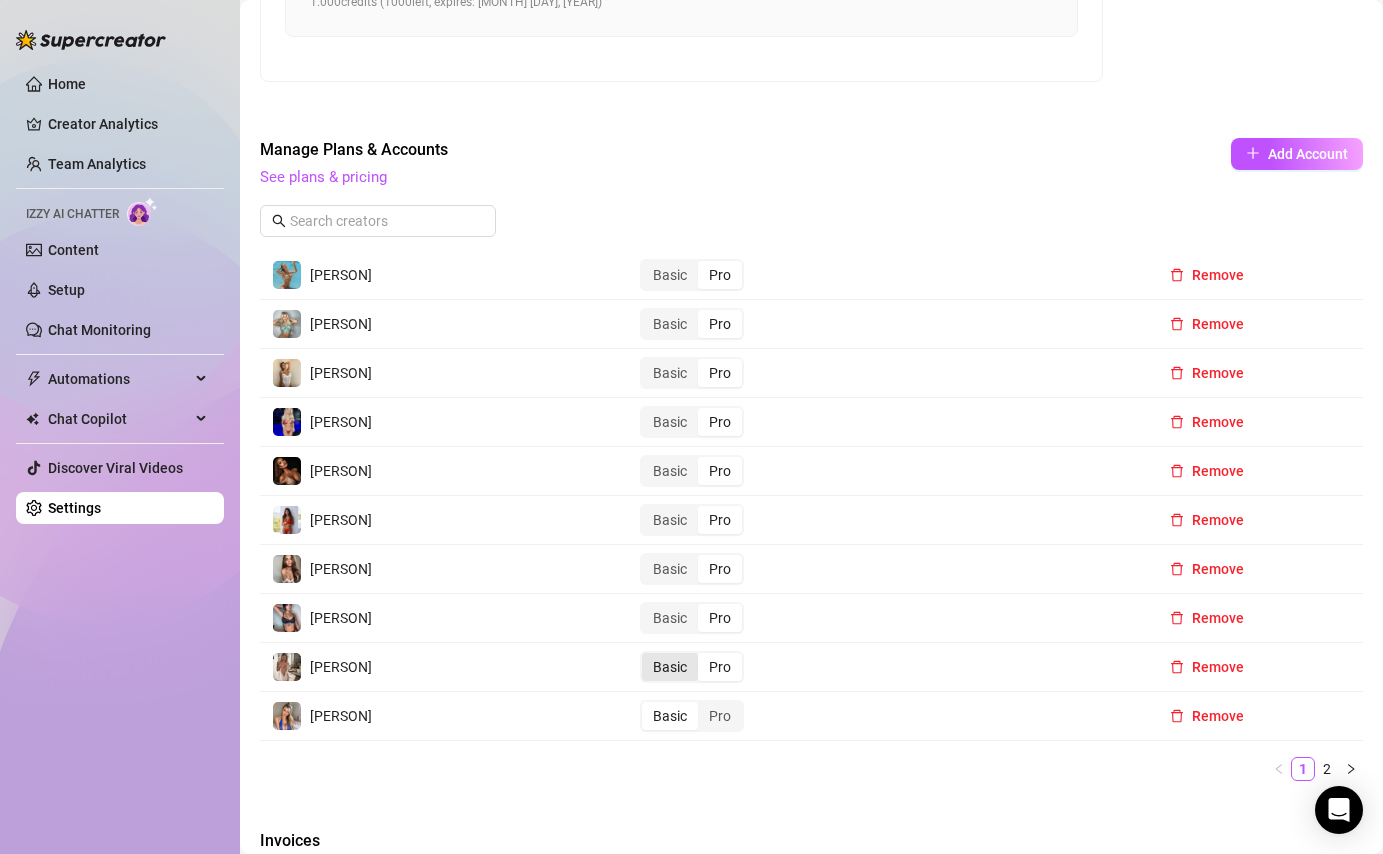 click on "Basic" at bounding box center (670, 667) 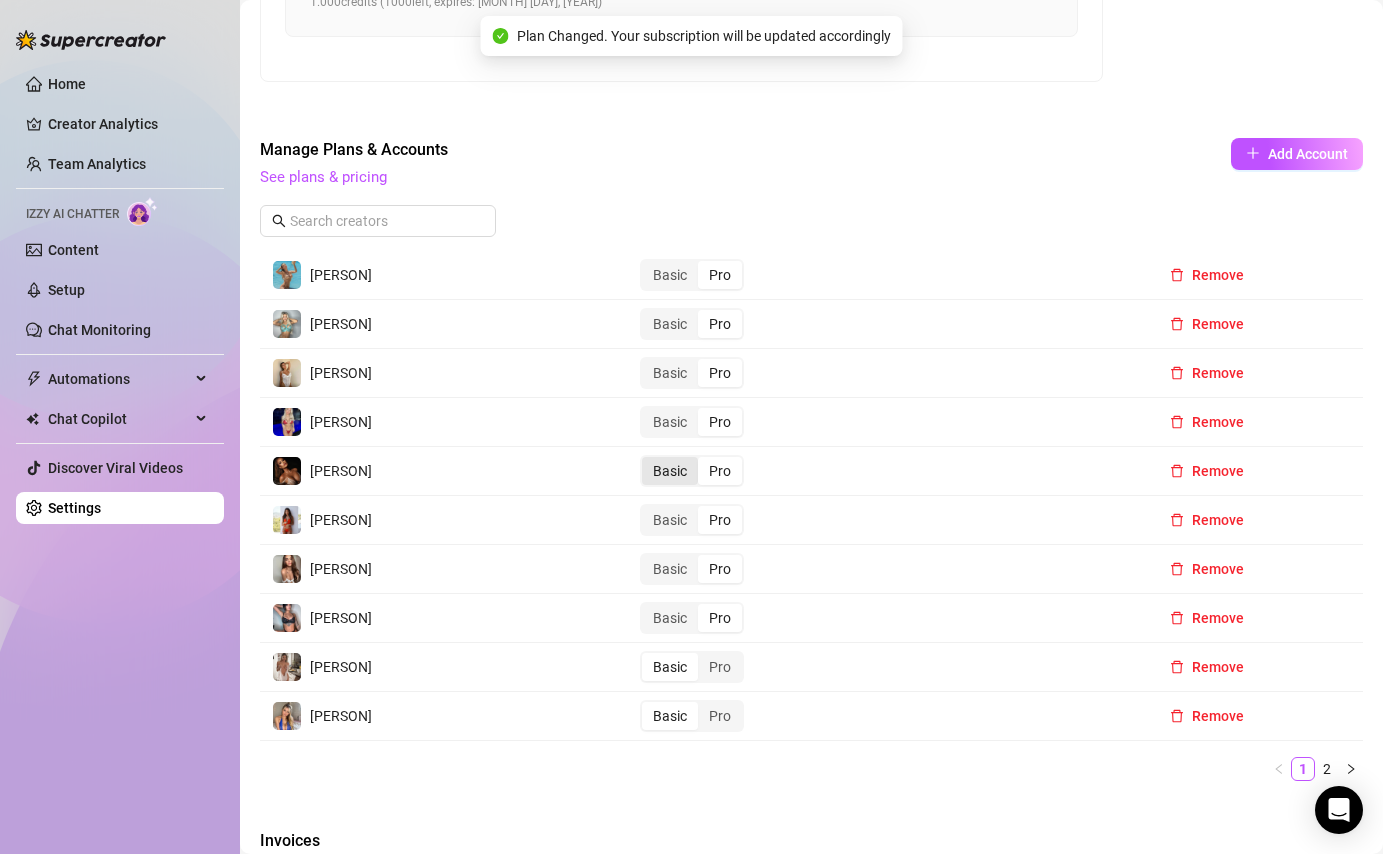 click on "Basic" at bounding box center (670, 471) 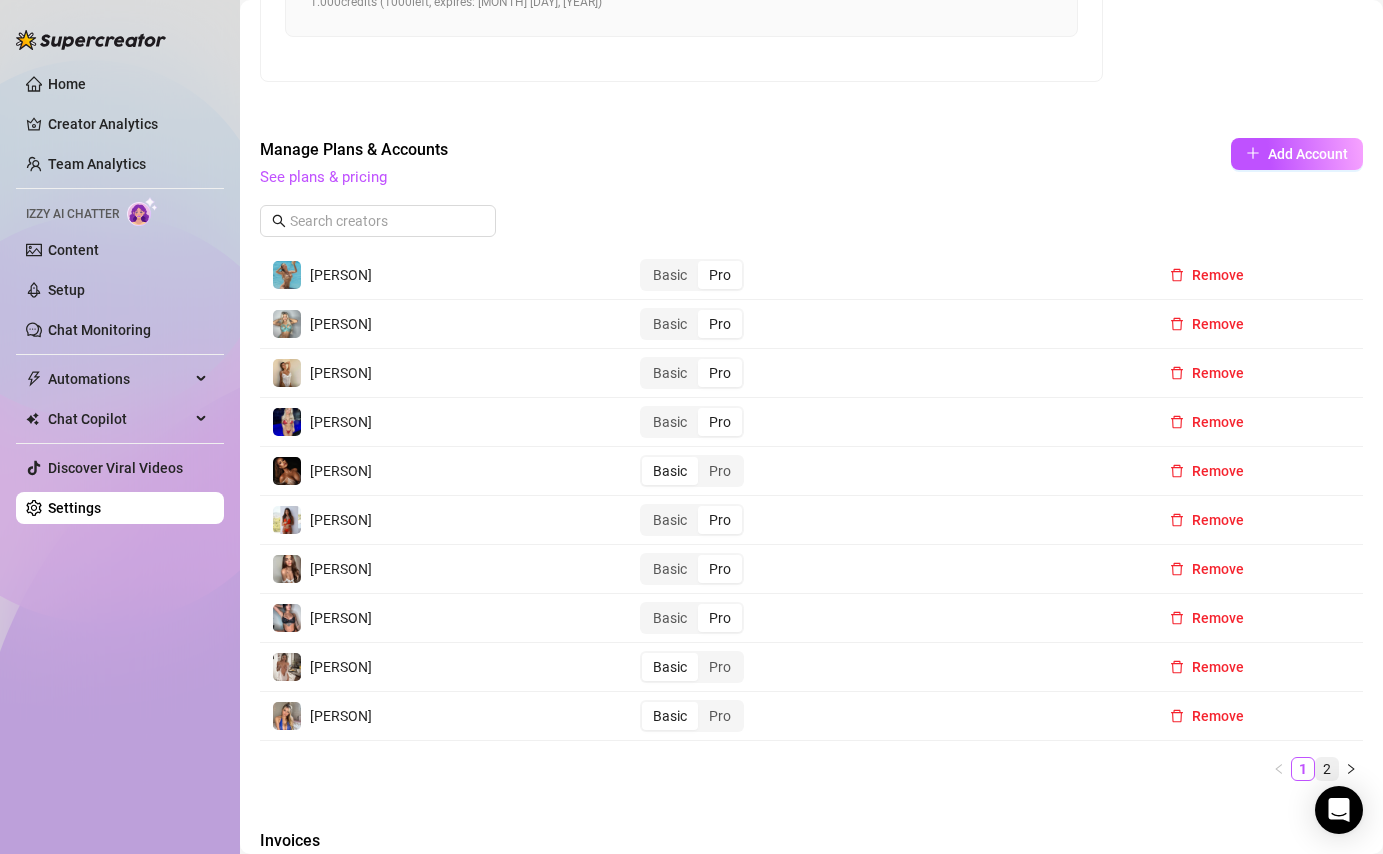 click on "2" at bounding box center [1327, 769] 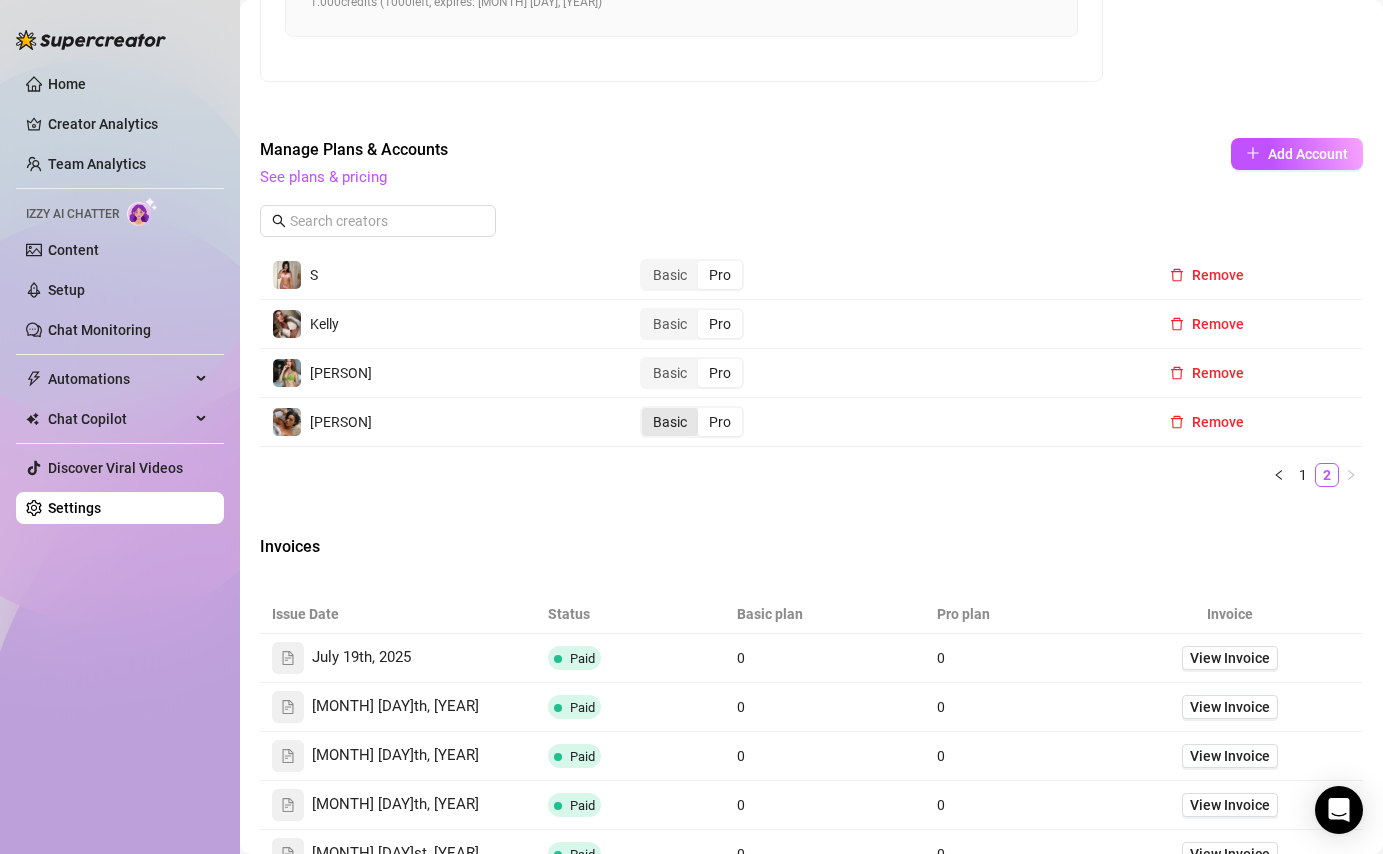 click on "Basic" at bounding box center [670, 422] 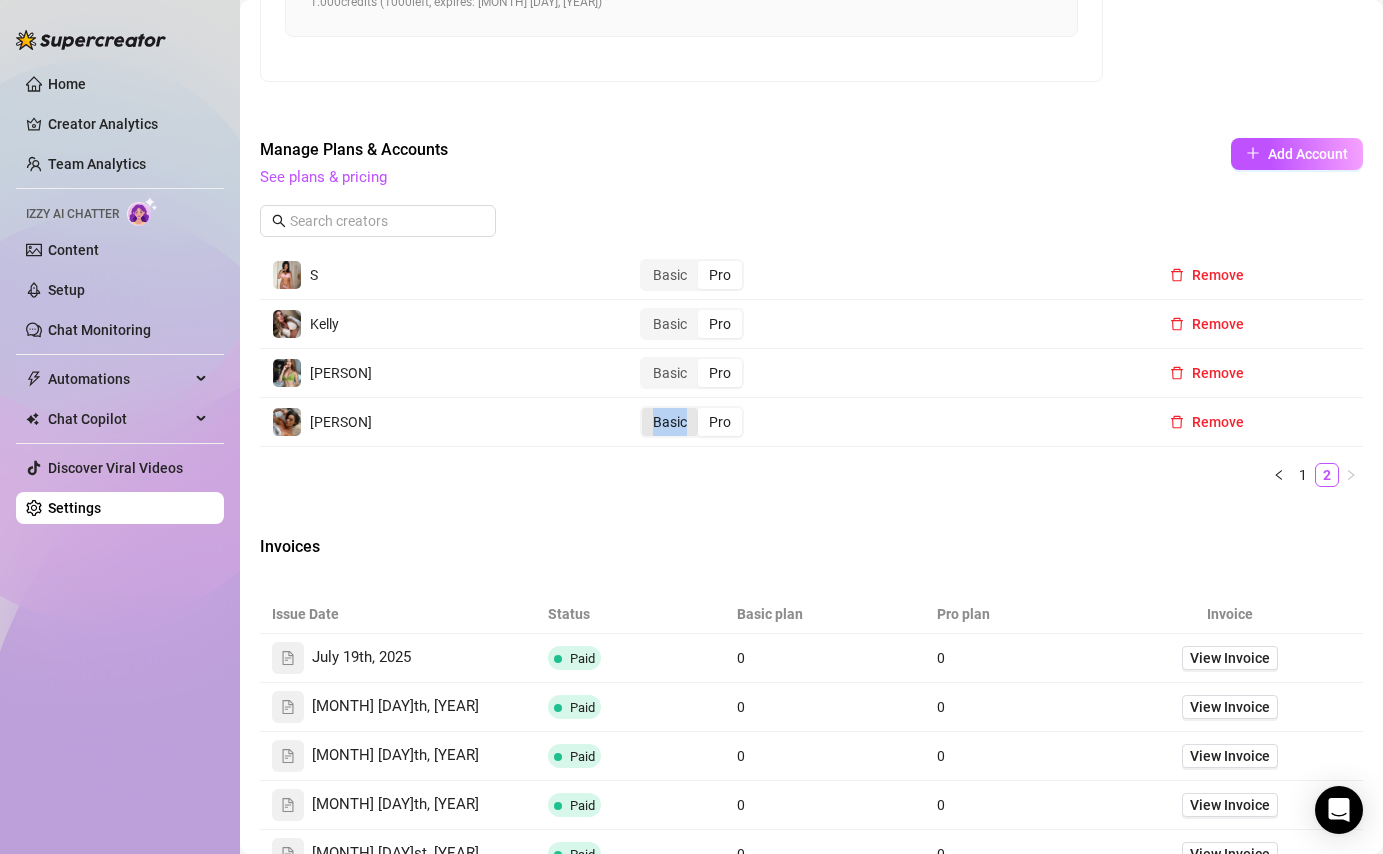 click on "Basic" at bounding box center (670, 422) 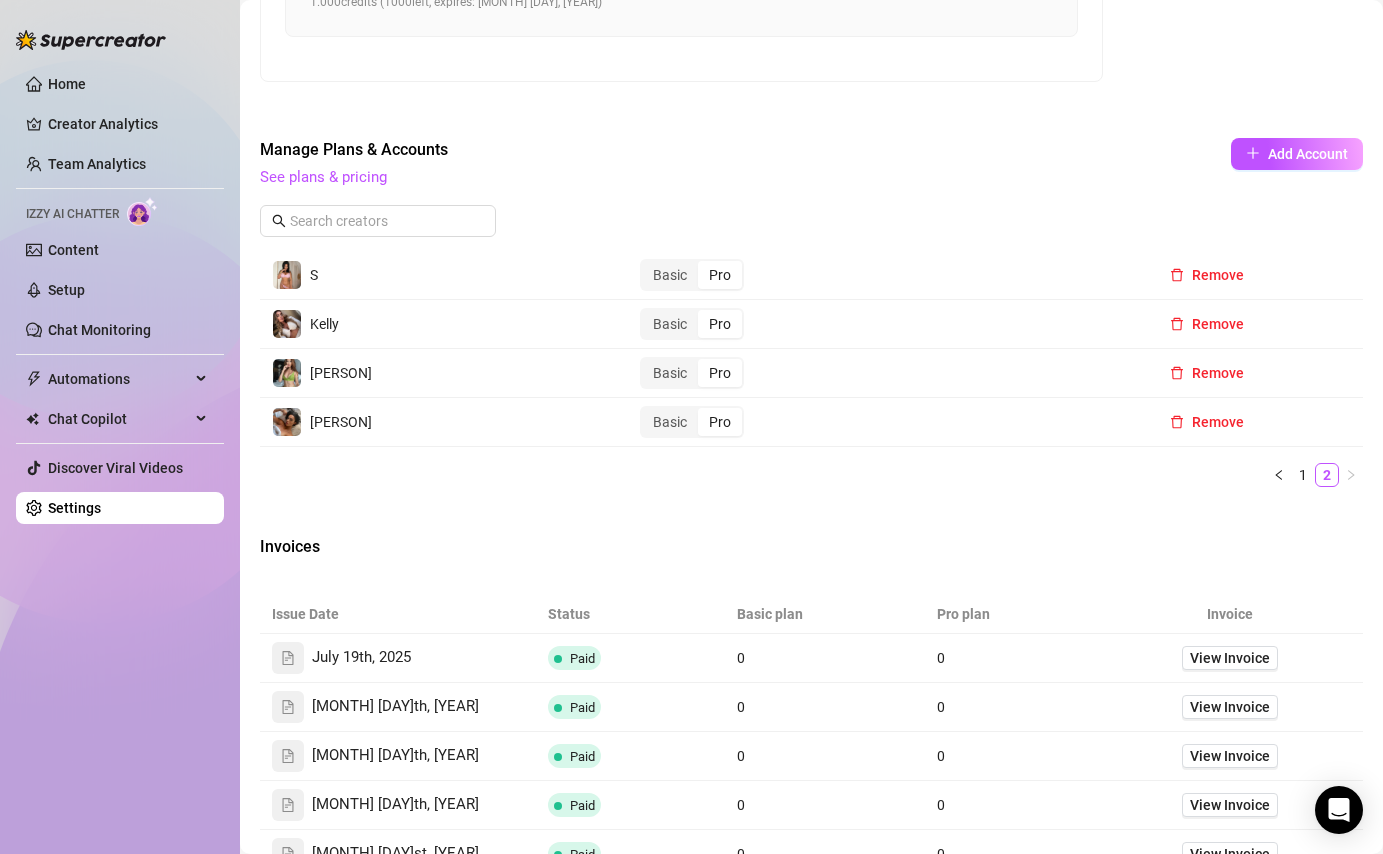 click on "Billing Information Jaimy Dorenbosch ,  info@exmodelsagency.com , Visa Card ending in 2662 Update Copilot AI Credits & Usage 23% 203 / 900  credits used this month 12367  messages generated Renews on   Aug 19th Buy More Credits Copilot AI credits packages Izzy AI 🤖 You're currently not subscribed to any AI Chatter package. Select Package + Add Coupon Messages Sent this month 0 /  1.000 0 % 0  messages sent Renews on  Aug 19th Available Credits Coupon Credits: 1.000 1.000  credits ( 1000  left, expires:   Aug 29, 2025 ) Manage Plans & Accounts See plans & pricing Add Account S Basic Pro Remove Kelly Basic Pro Remove Shary Basic Pro Remove Taierwijnhout Basic Pro Remove 1 2 Invoices Issue Date Status Basic plan Pro plan Invoice July 19th, 2025 Paid 0 0 View Invoice June 27th, 2025 Paid 0 0 View Invoice May 19th, 2025 Paid 0 0 View Invoice April 19th, 2025 Paid 0 0 View Invoice March 21st, 2025 Paid 0 0 View Invoice February 19th, 2025 Paid 0 0 View Invoice January 19th, 2025 Paid 0 0 View Invoice" at bounding box center (811, 138) 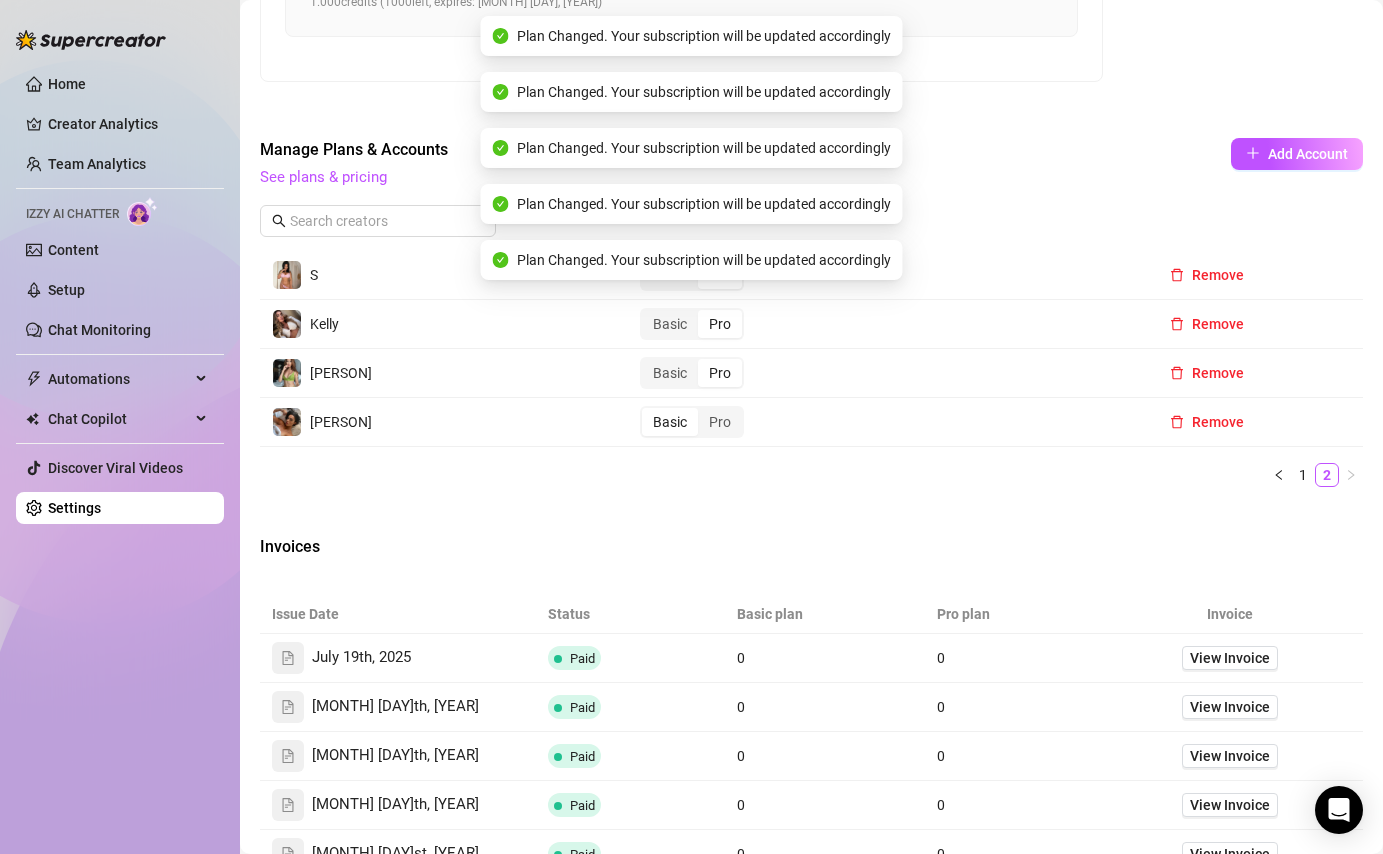 click on "Basic" at bounding box center [670, 422] 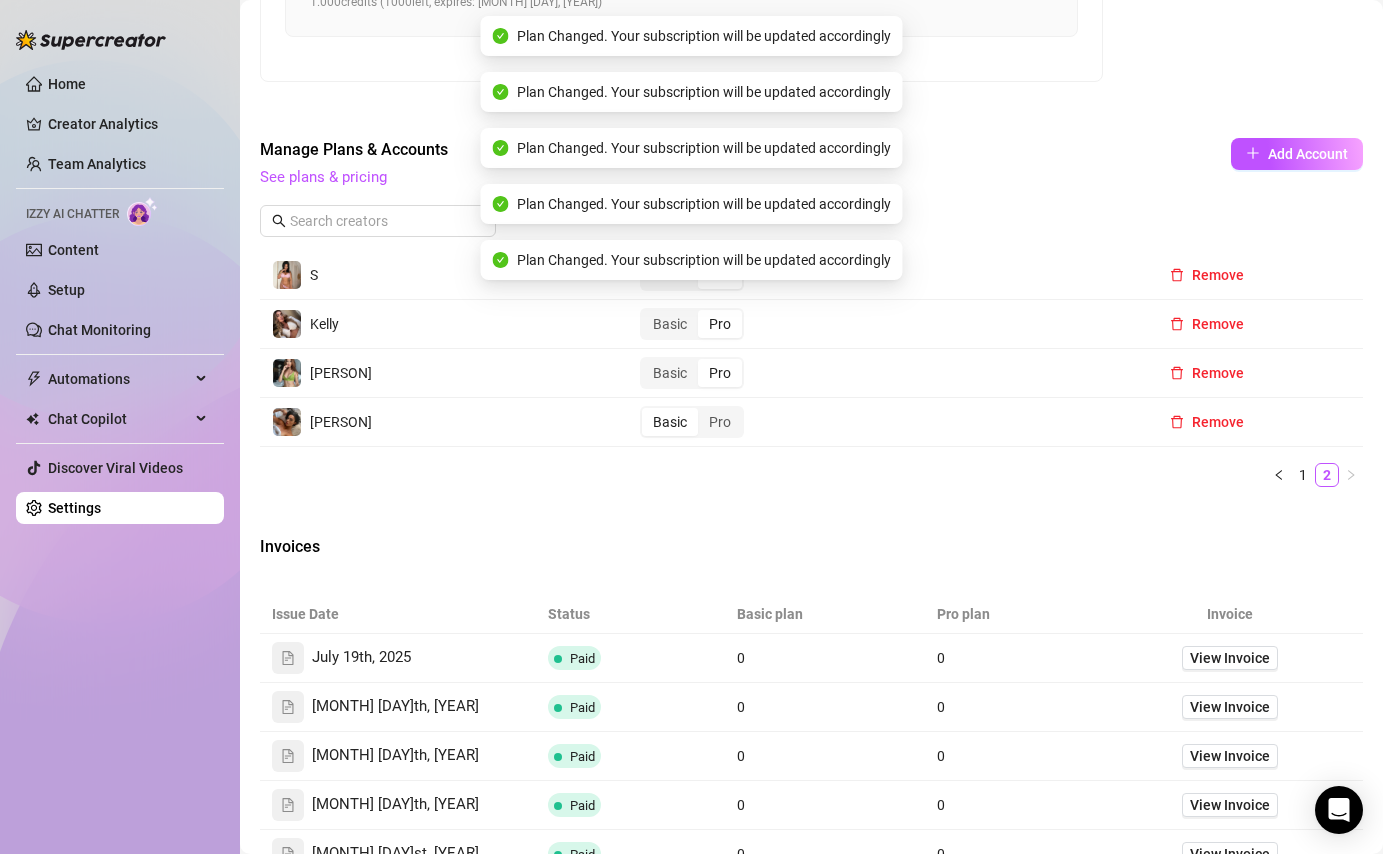 click on "S Basic Pro Remove Kelly Basic Pro Remove Shary Basic Pro Remove Taierwijnhout Basic Pro Remove 1 2" at bounding box center [811, 377] 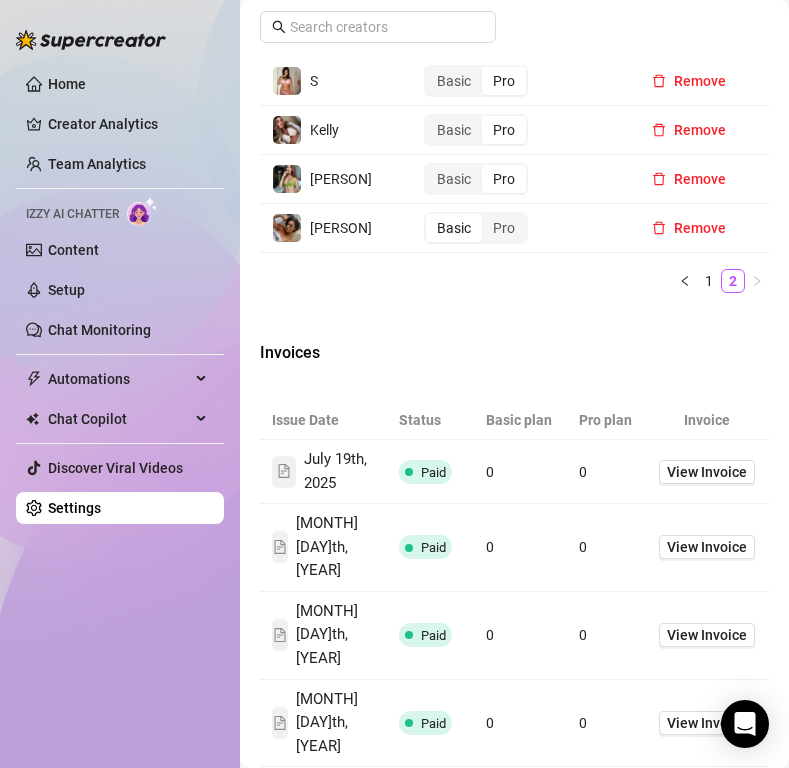 scroll, scrollTop: 1395, scrollLeft: 0, axis: vertical 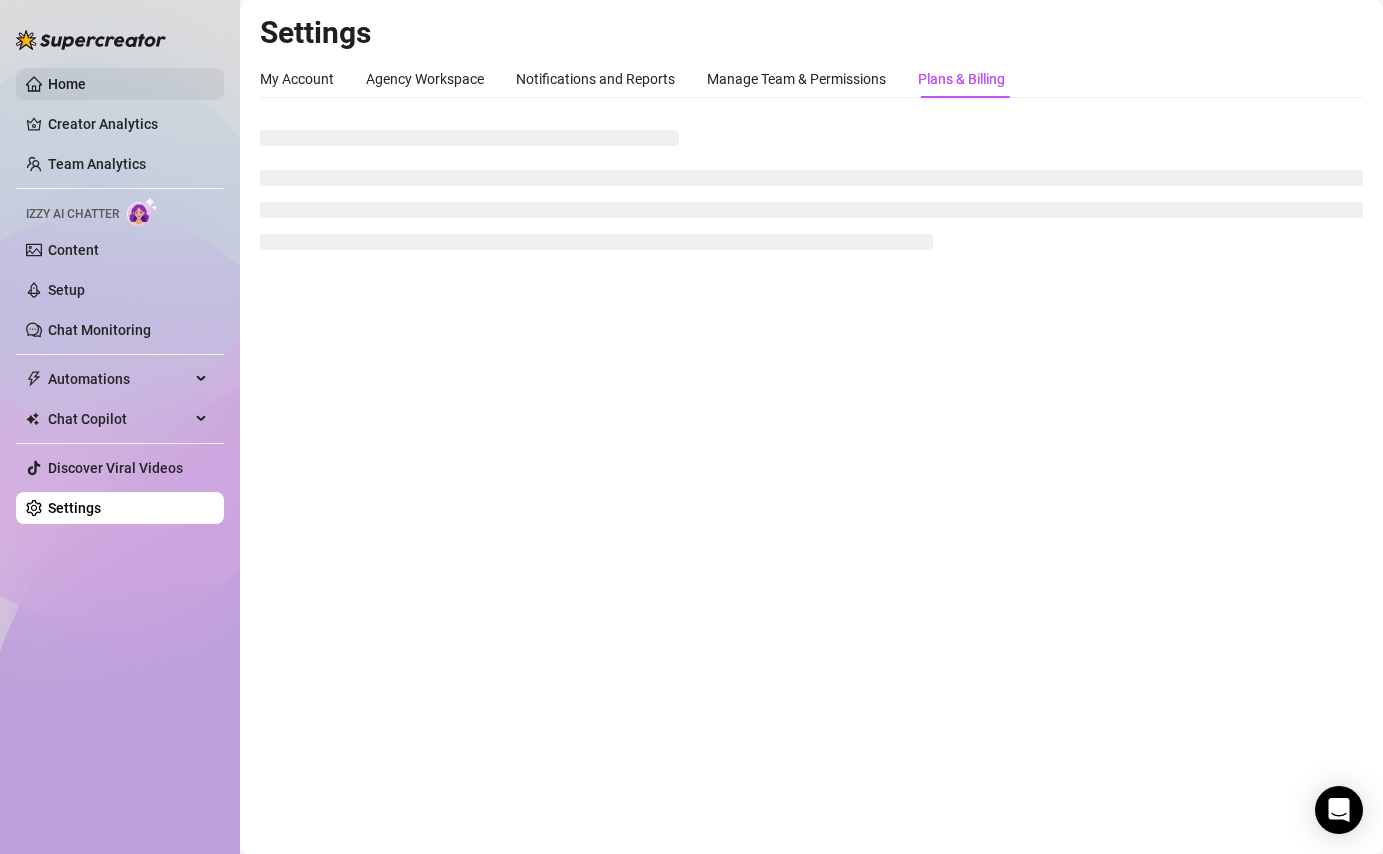 click on "Home" at bounding box center [67, 84] 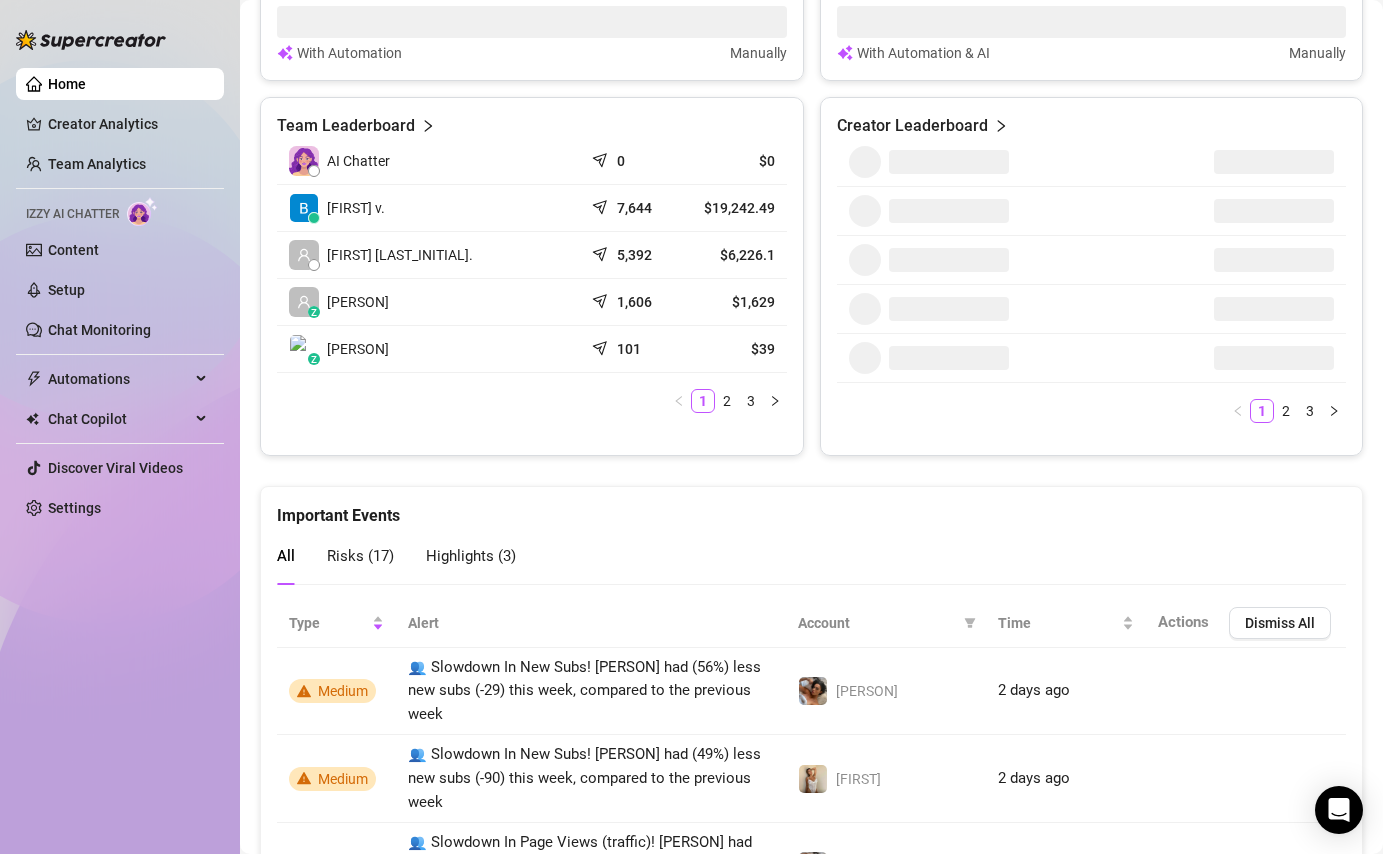 scroll, scrollTop: 923, scrollLeft: 0, axis: vertical 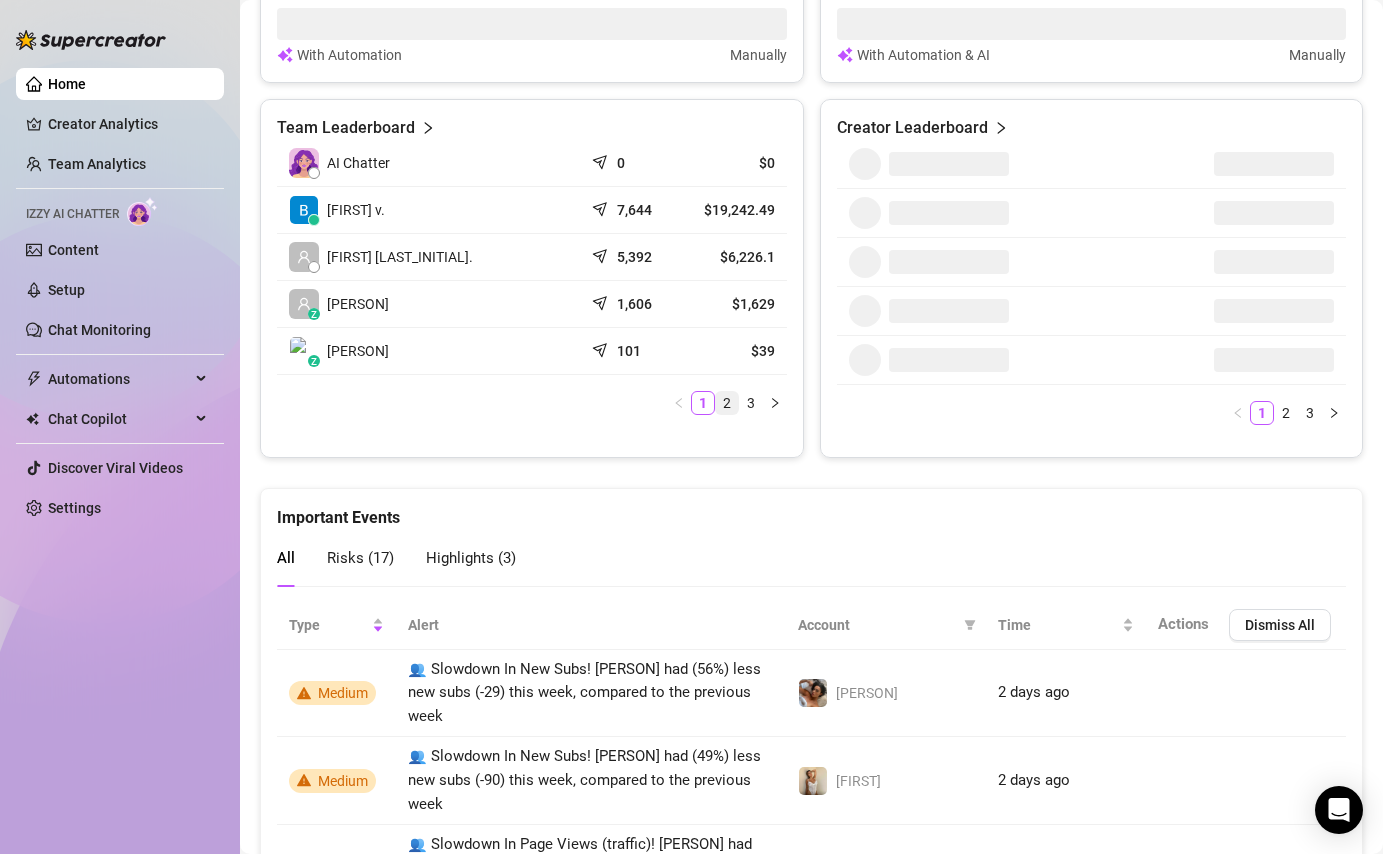 click on "2" at bounding box center (727, 403) 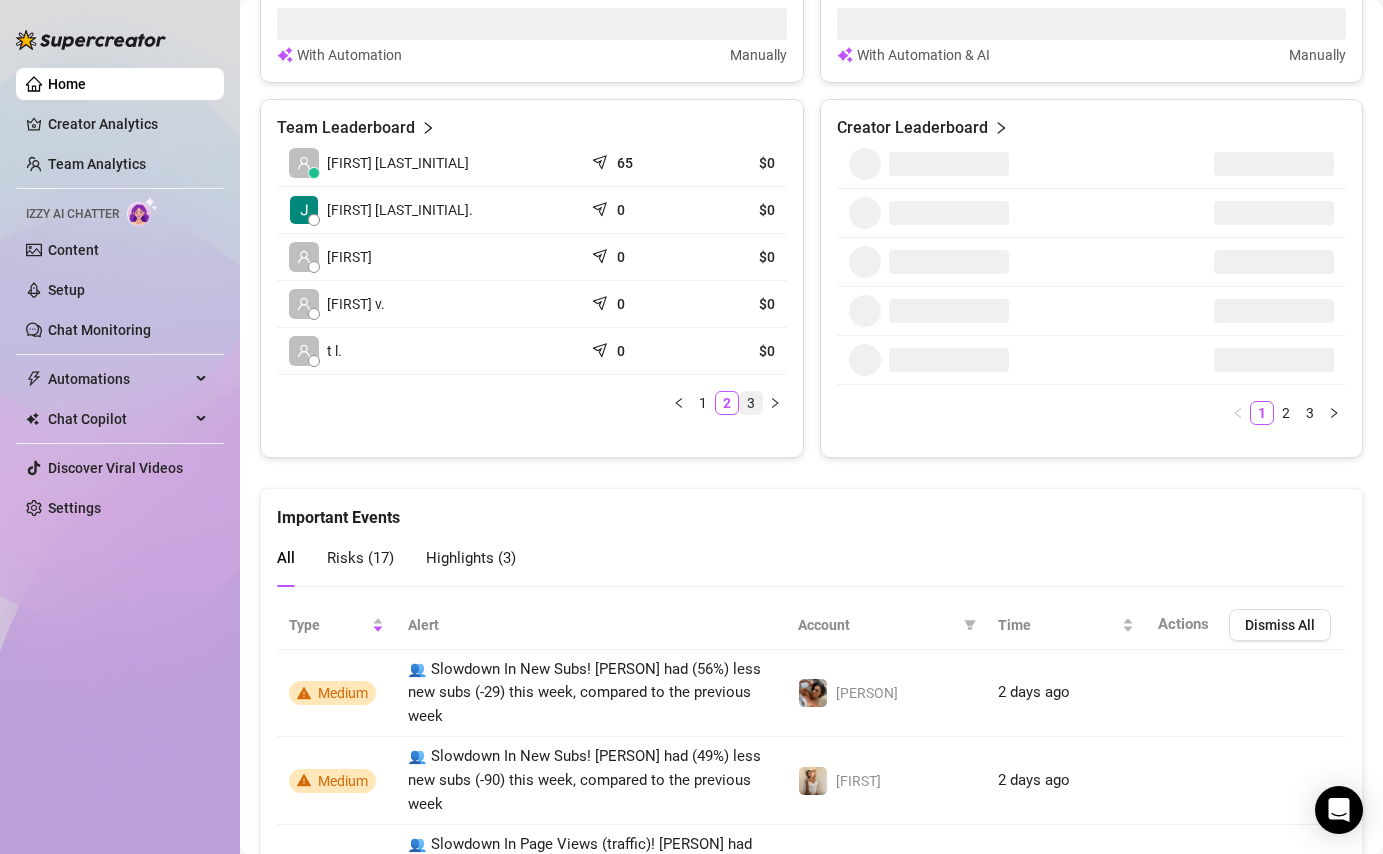 click on "3" at bounding box center (751, 403) 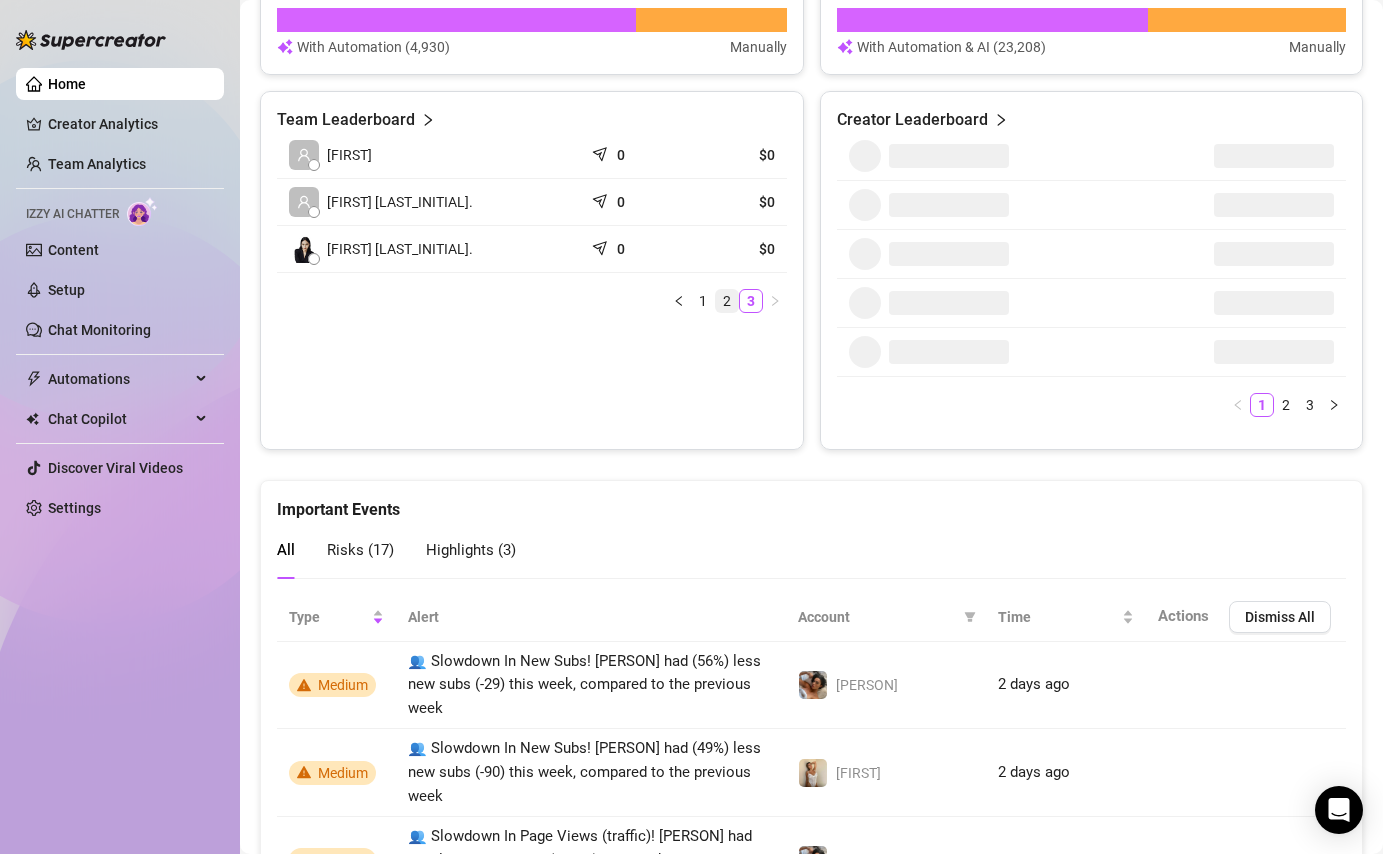 click on "2" at bounding box center [727, 301] 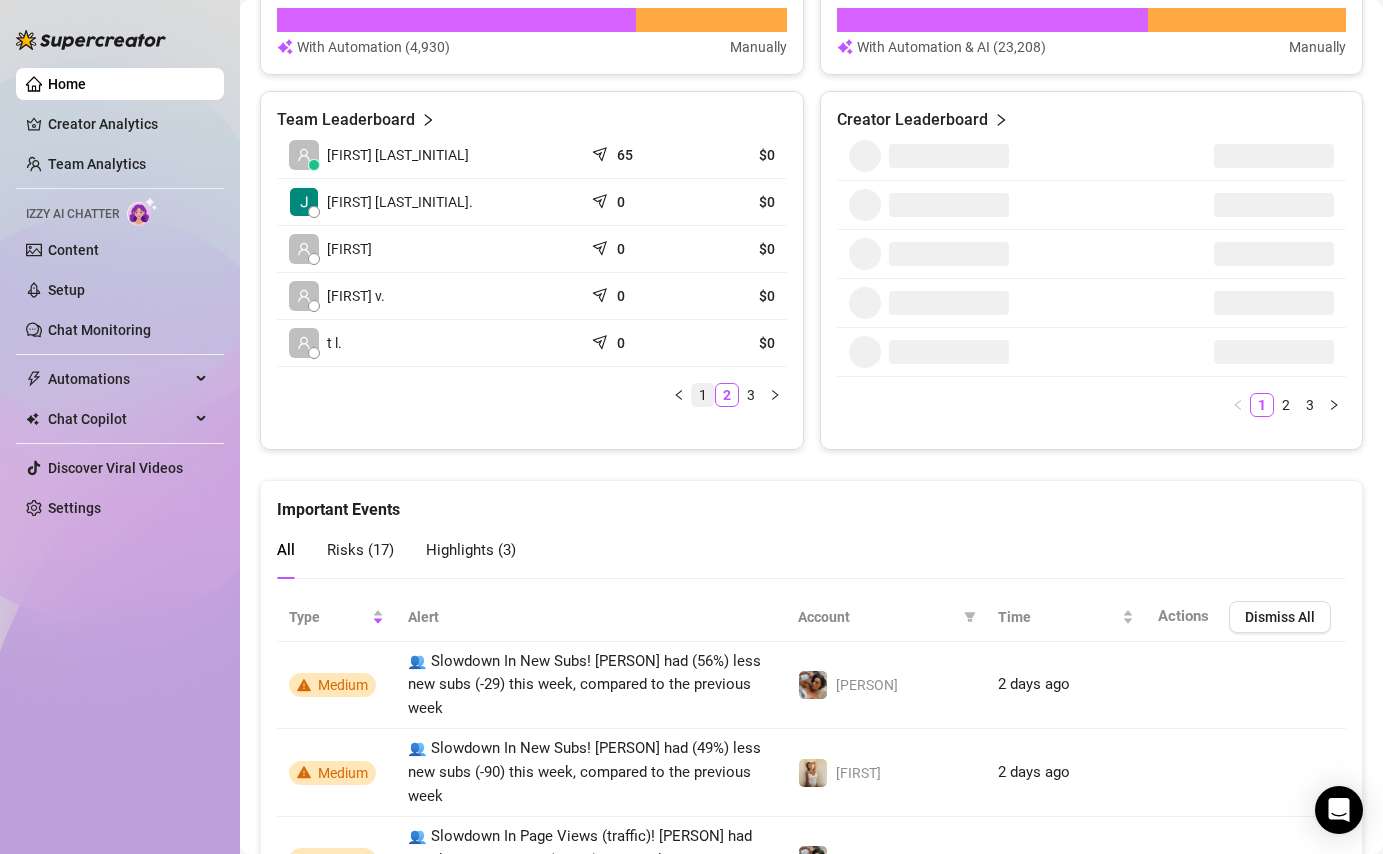 click on "1" at bounding box center (703, 395) 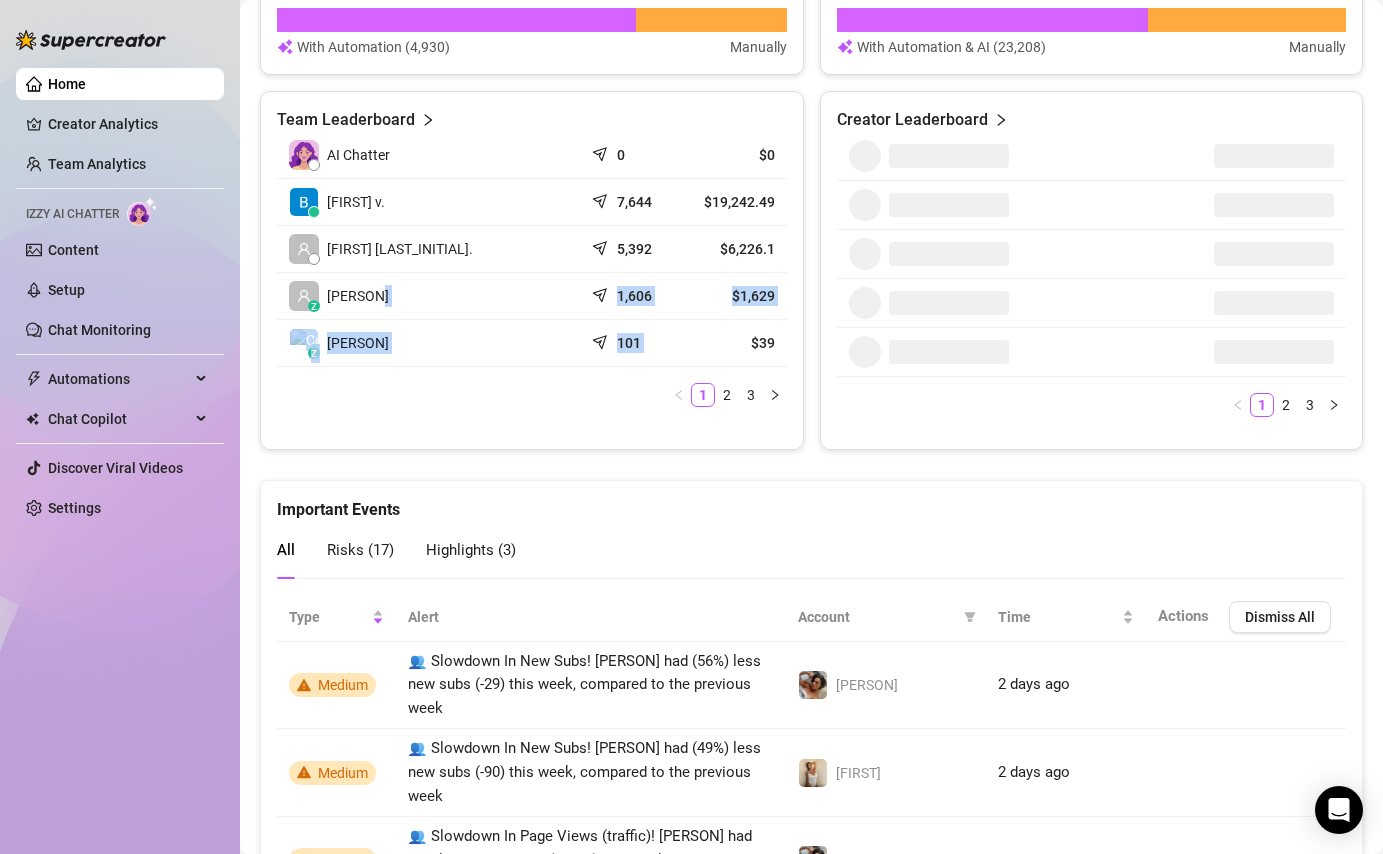 drag, startPoint x: 549, startPoint y: 285, endPoint x: 688, endPoint y: 324, distance: 144.36758 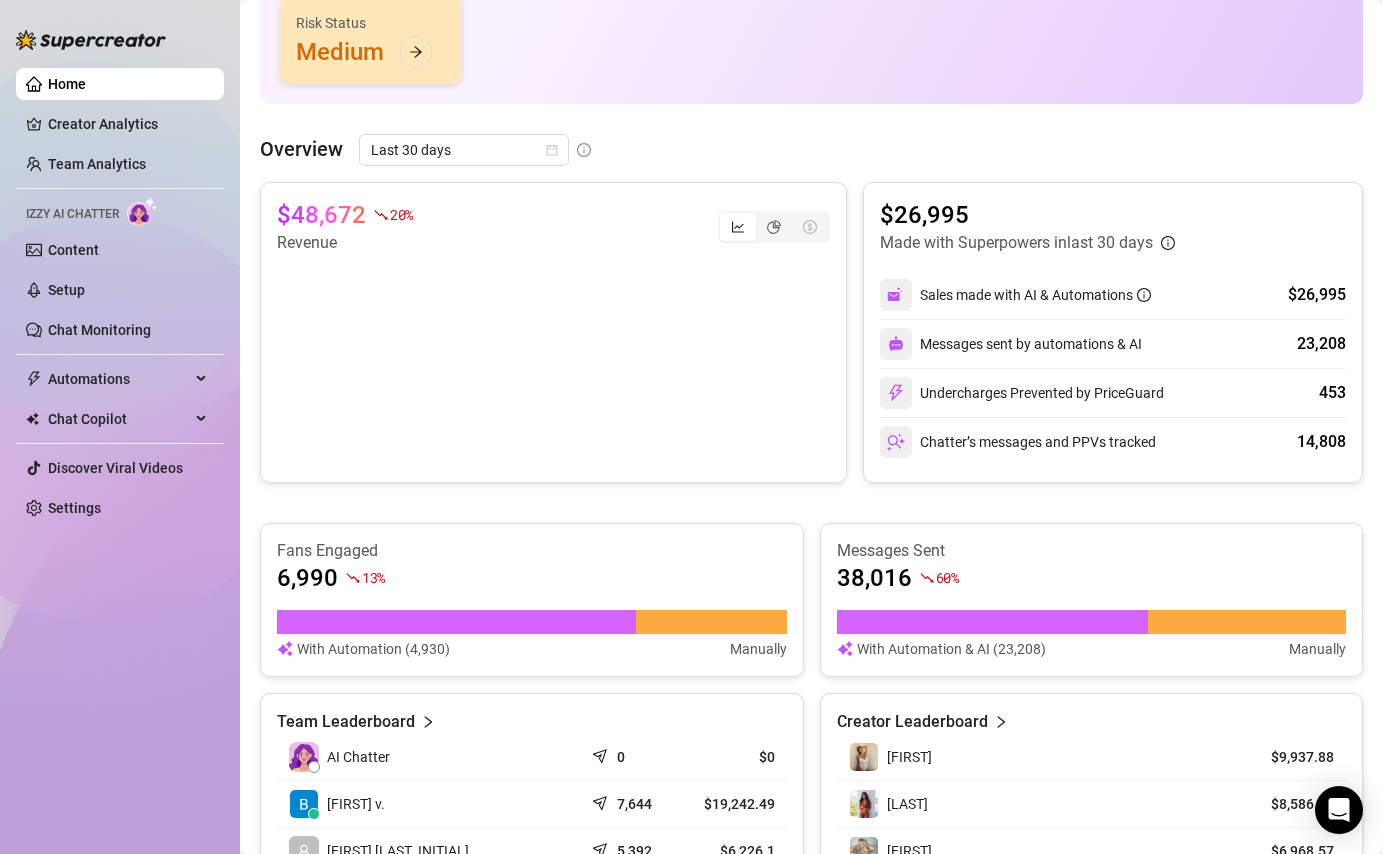 scroll, scrollTop: 0, scrollLeft: 0, axis: both 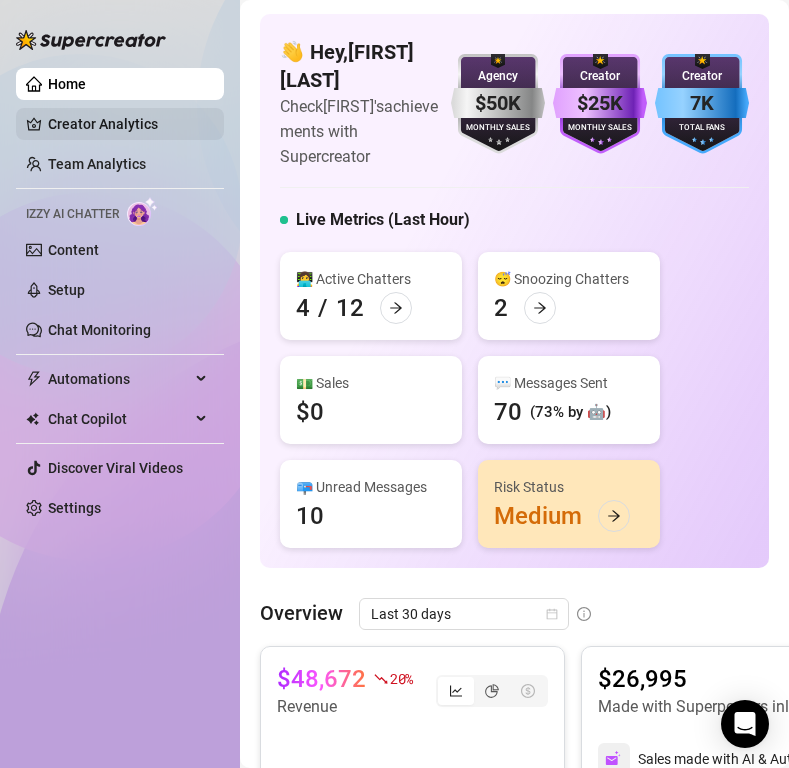 click on "Creator Analytics" at bounding box center [128, 124] 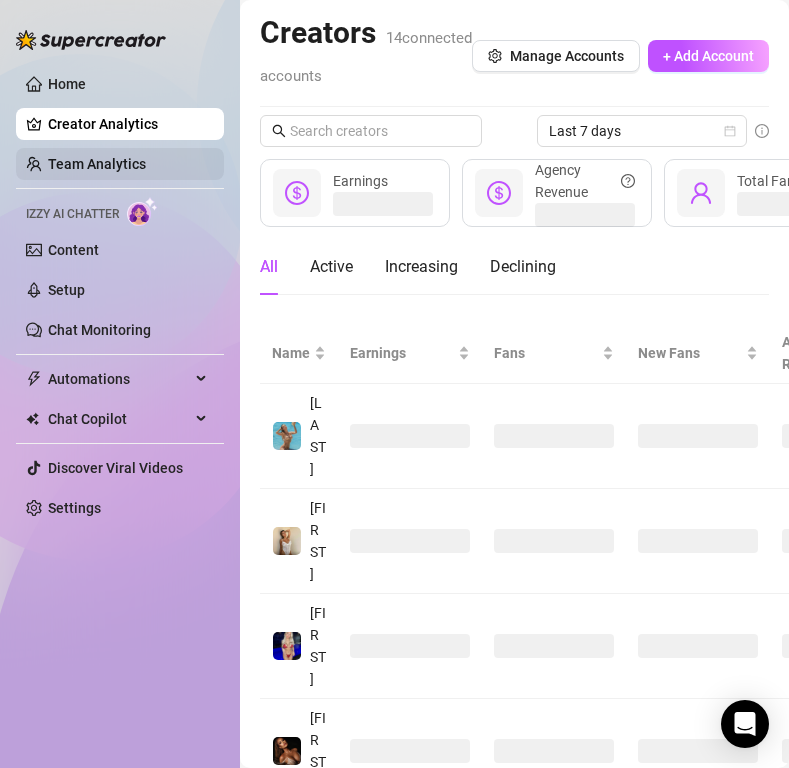 click on "Team Analytics" at bounding box center [97, 164] 